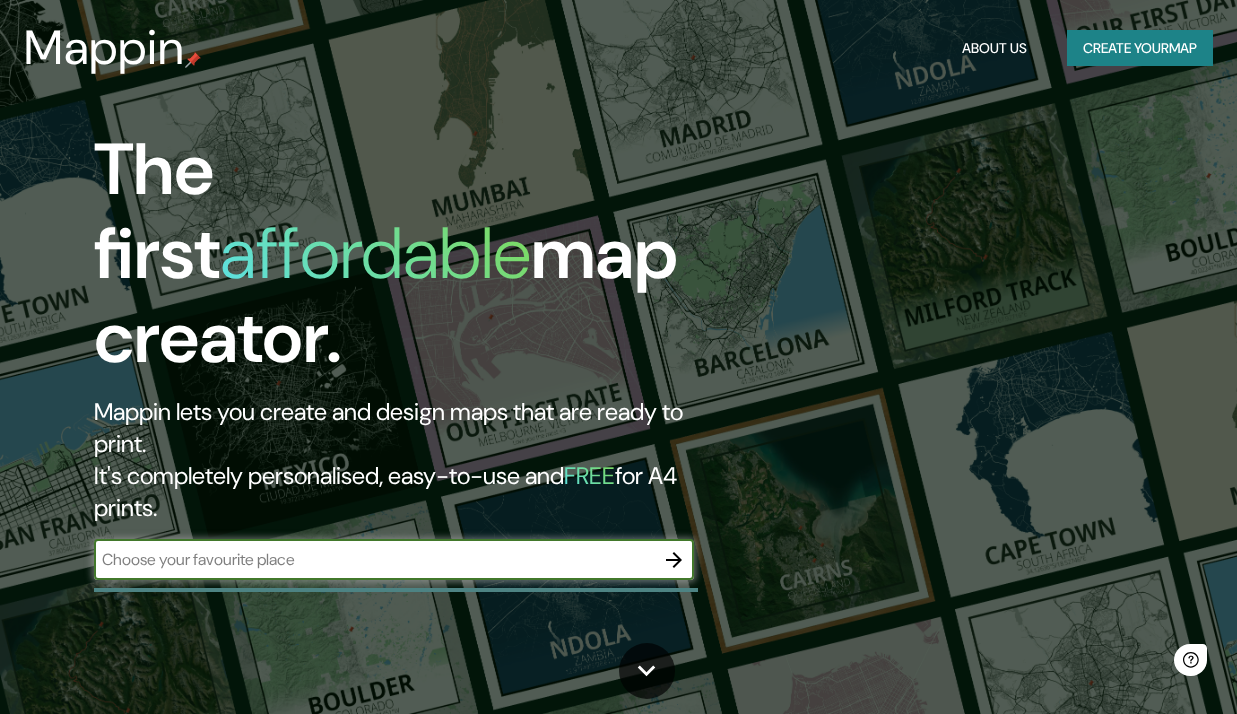 scroll, scrollTop: 0, scrollLeft: 0, axis: both 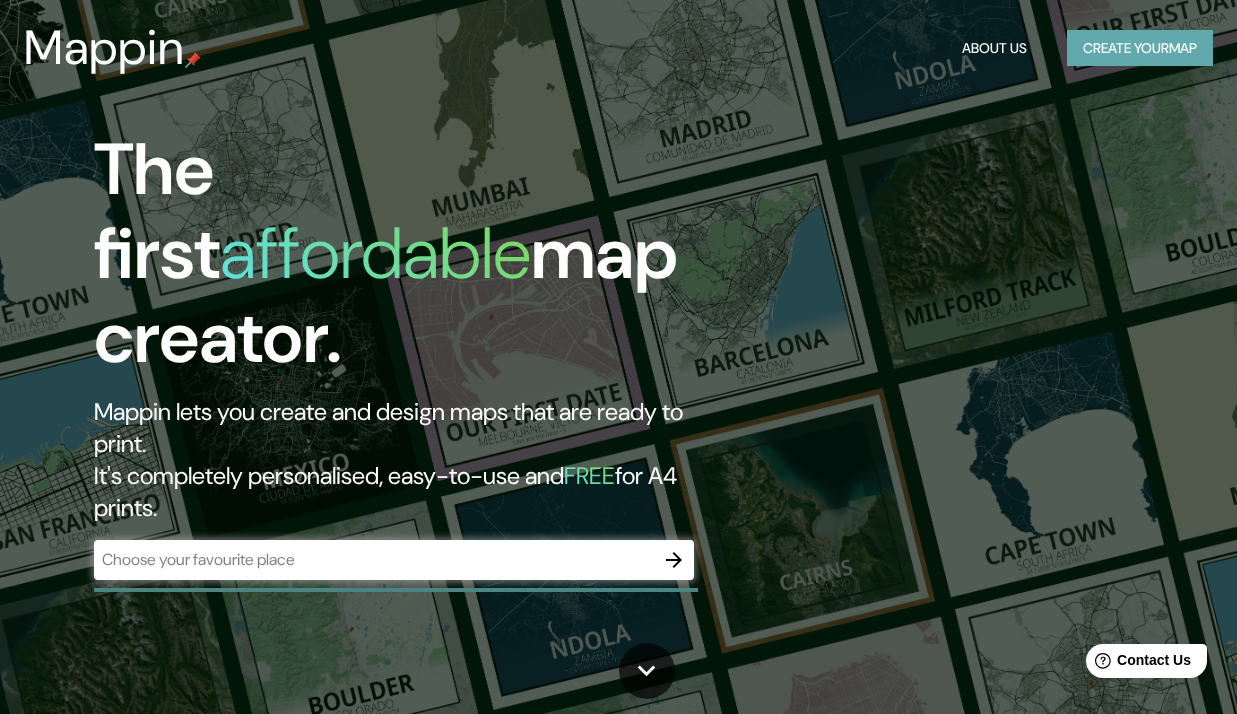 click on "Create your   map" at bounding box center (1140, 48) 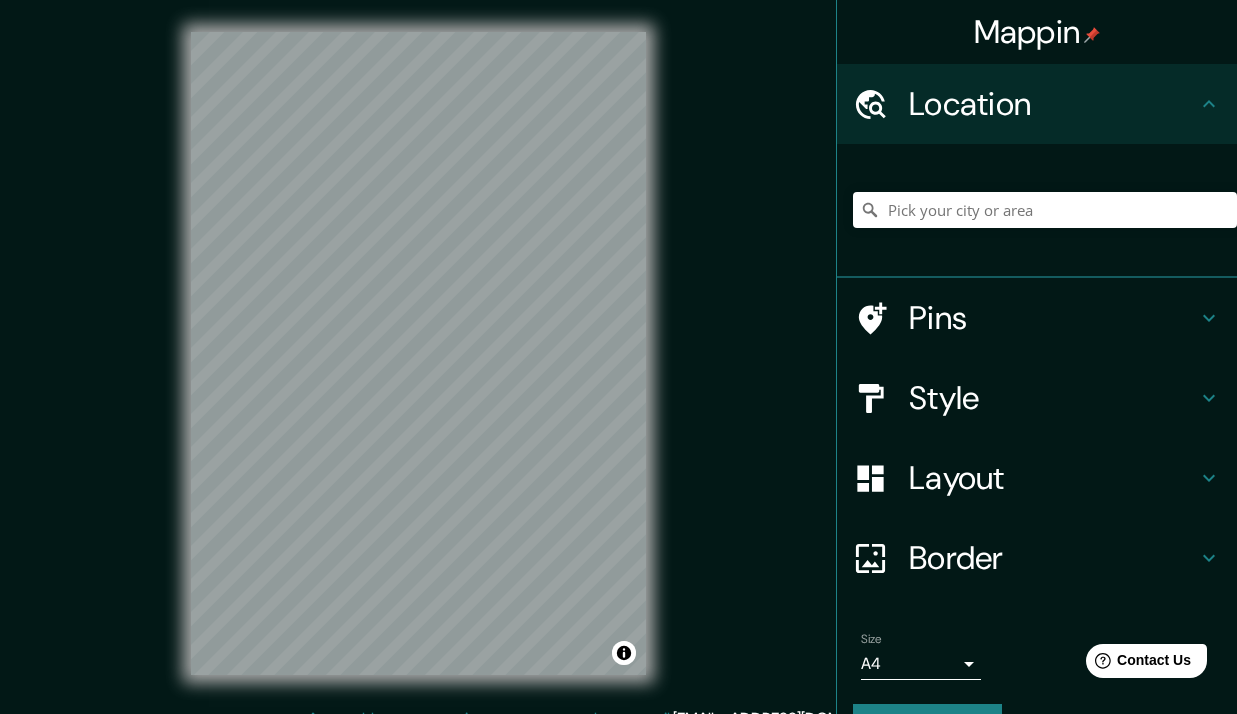 click on "Mappin Location Pins Style Layout Border Choose a border.  Hint : you can make layers of the frame opaque to create some cool effects. None Simple Transparent Fancy Size A4 single Create your map © Mapbox   © OpenStreetMap   Improve this map Any problems, suggestions, or concerns please email    [EMAIL_ADDRESS][DOMAIN_NAME] . . ." at bounding box center (618, 369) 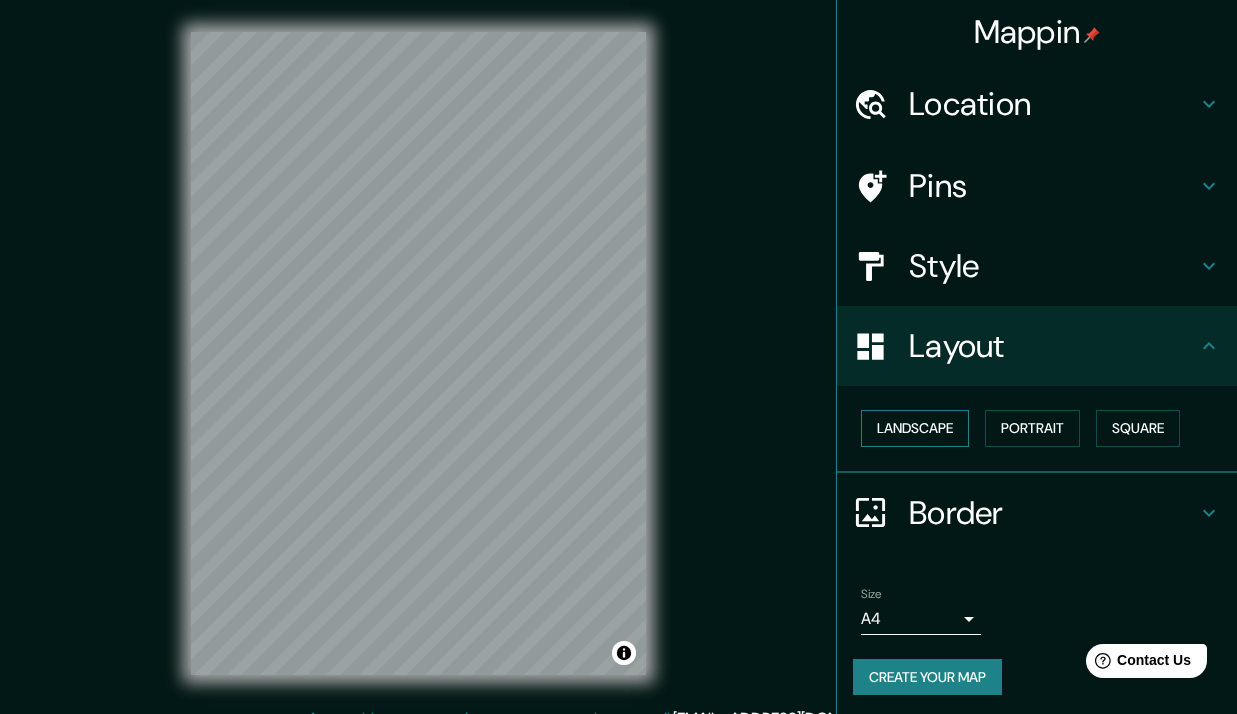 click on "Landscape" at bounding box center (915, 428) 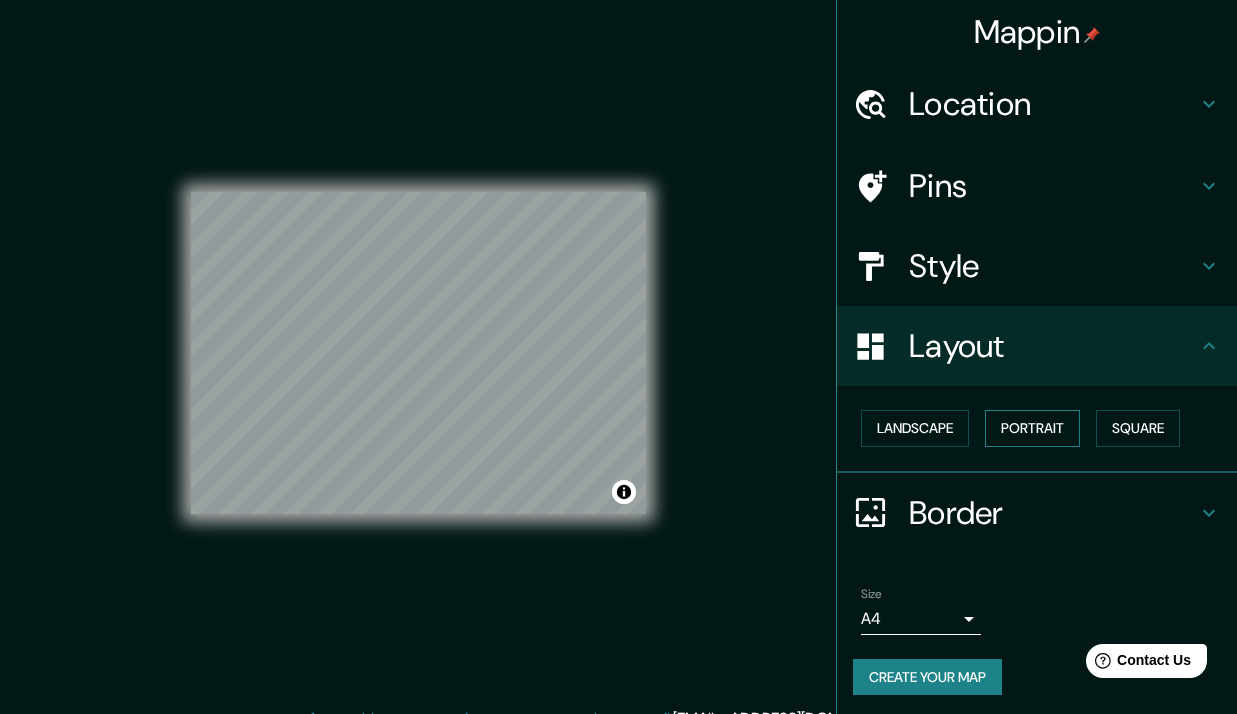 click on "Portrait" at bounding box center [1032, 428] 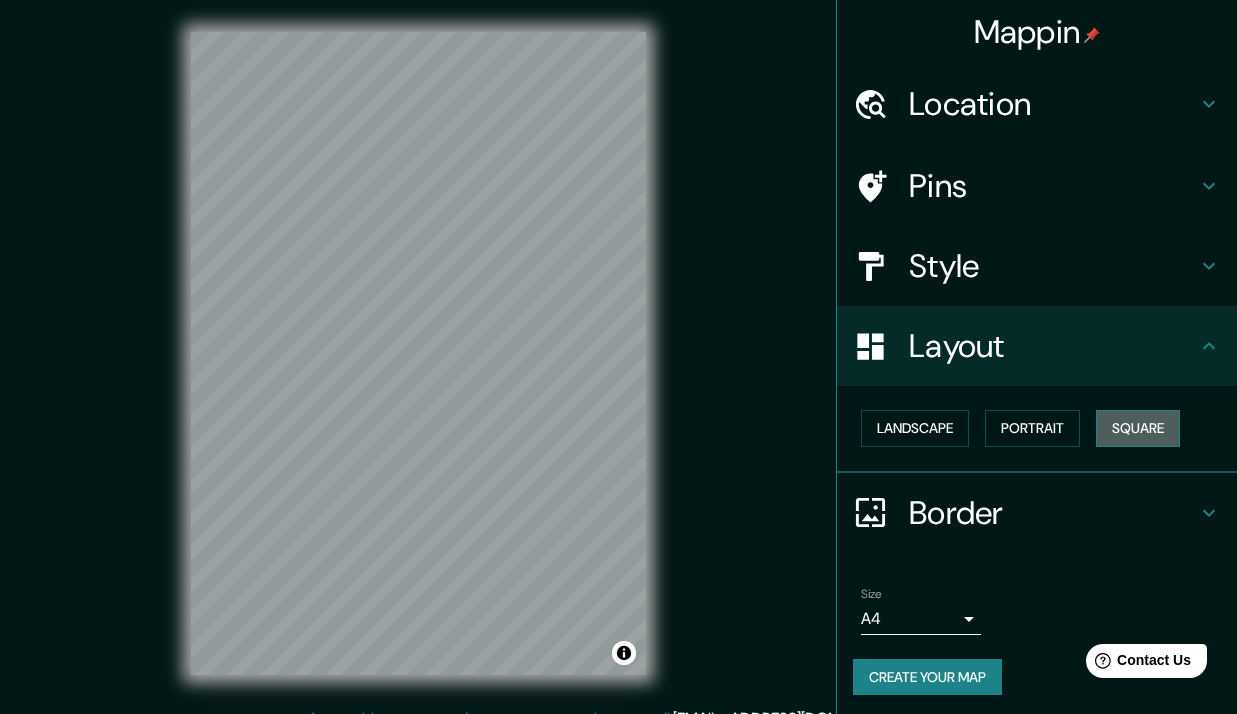 click on "Square" at bounding box center (1138, 428) 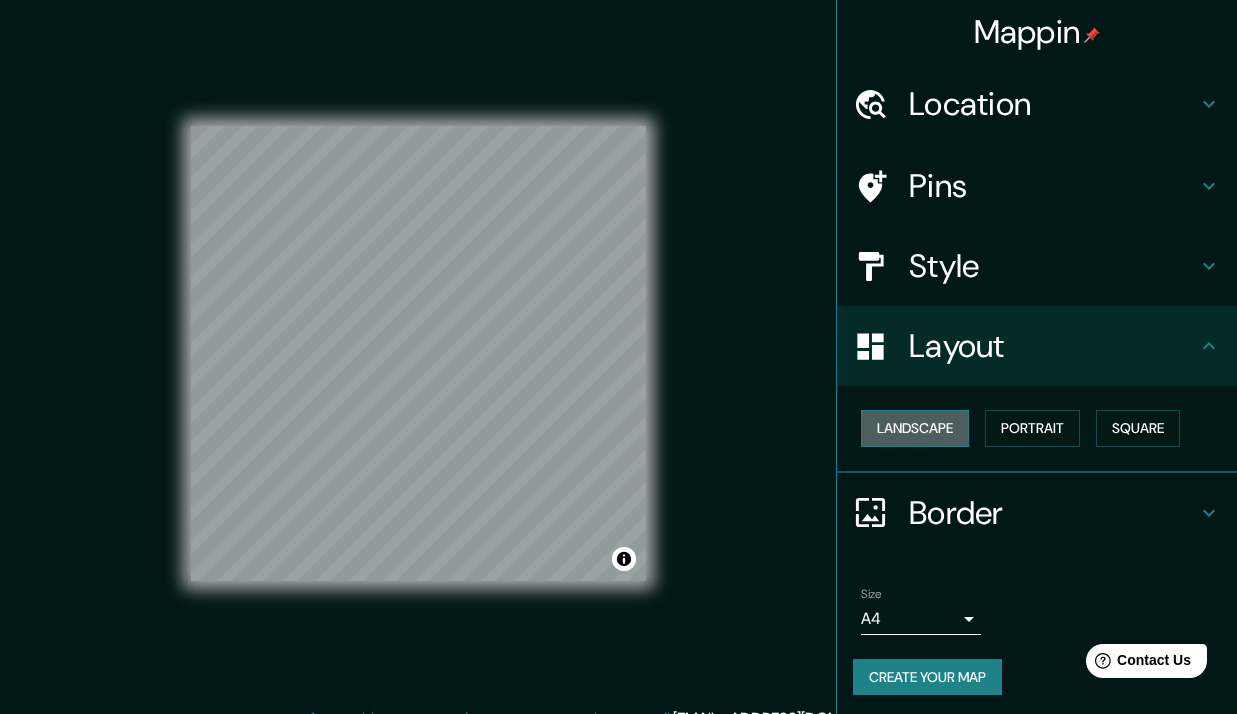 click on "Landscape" at bounding box center (915, 428) 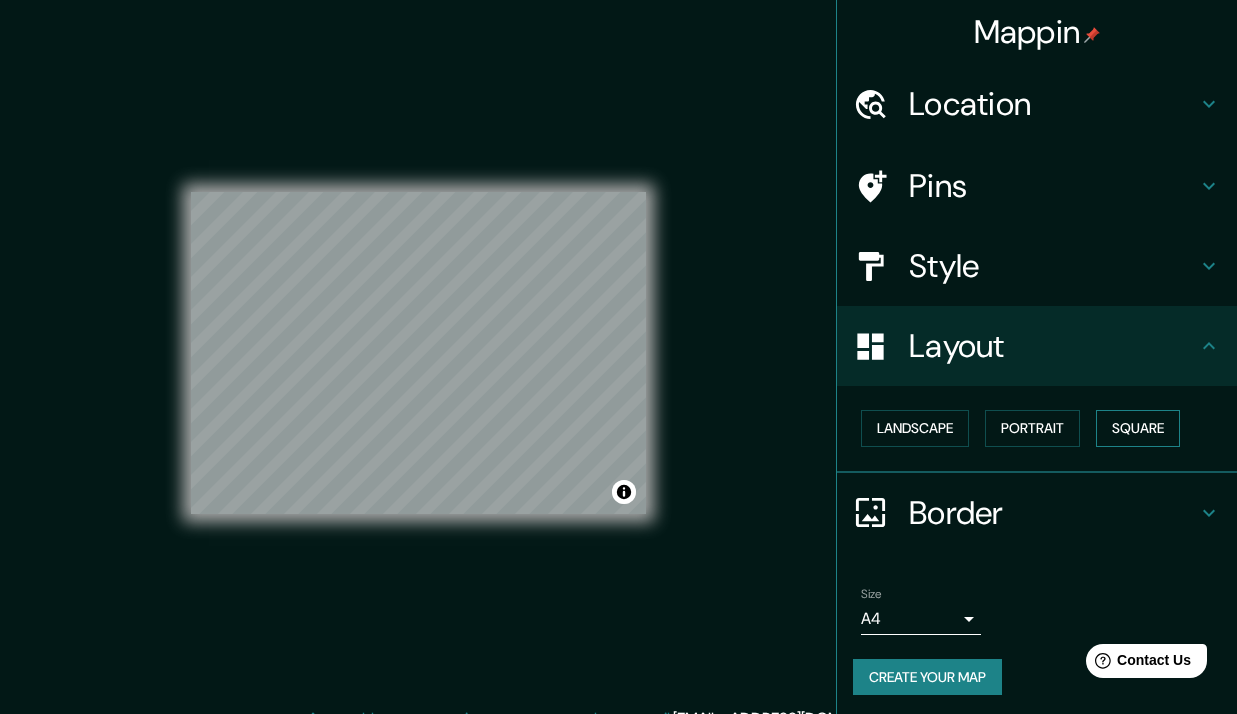 drag, startPoint x: 1176, startPoint y: 440, endPoint x: 1138, endPoint y: 437, distance: 38.118237 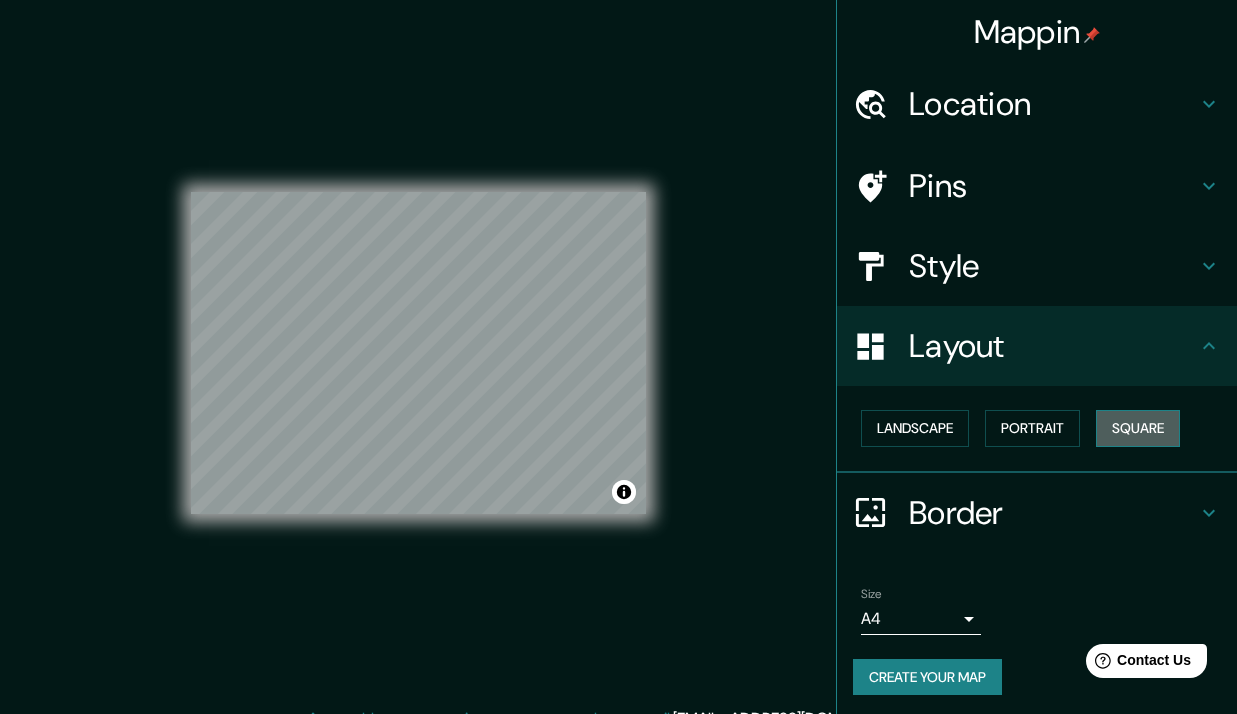 click on "Square" at bounding box center [1138, 428] 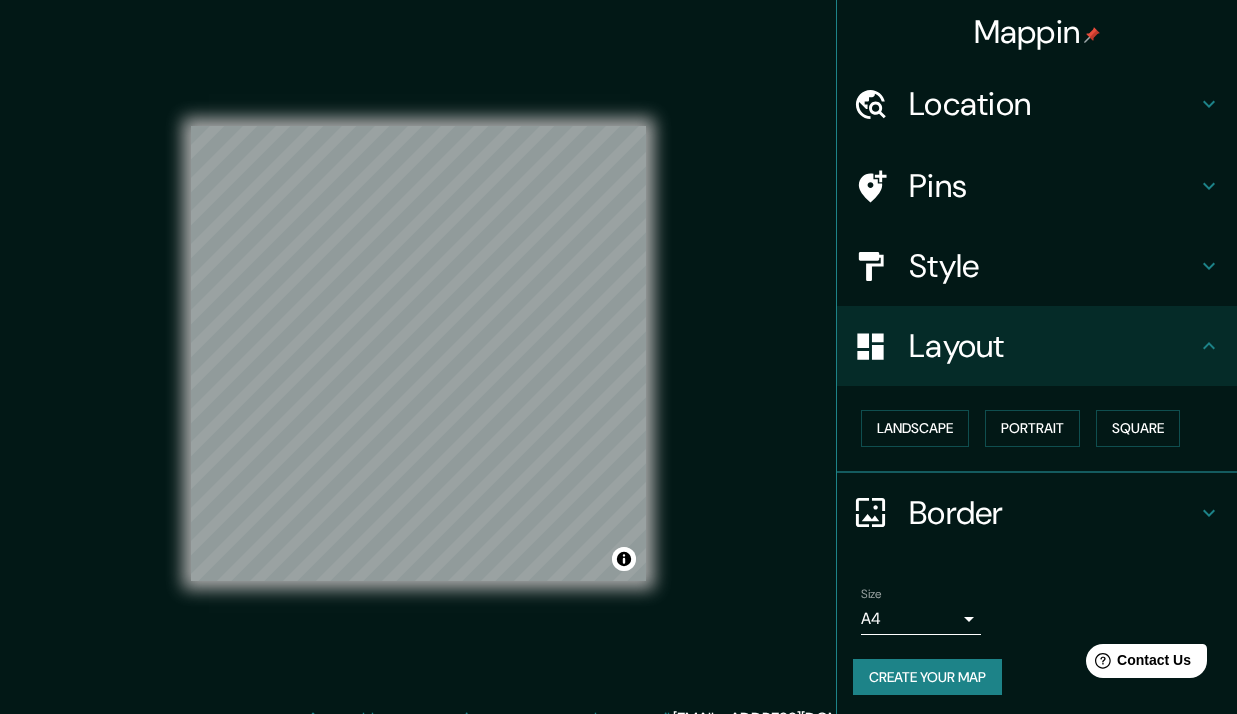 click on "Style" at bounding box center [1053, 266] 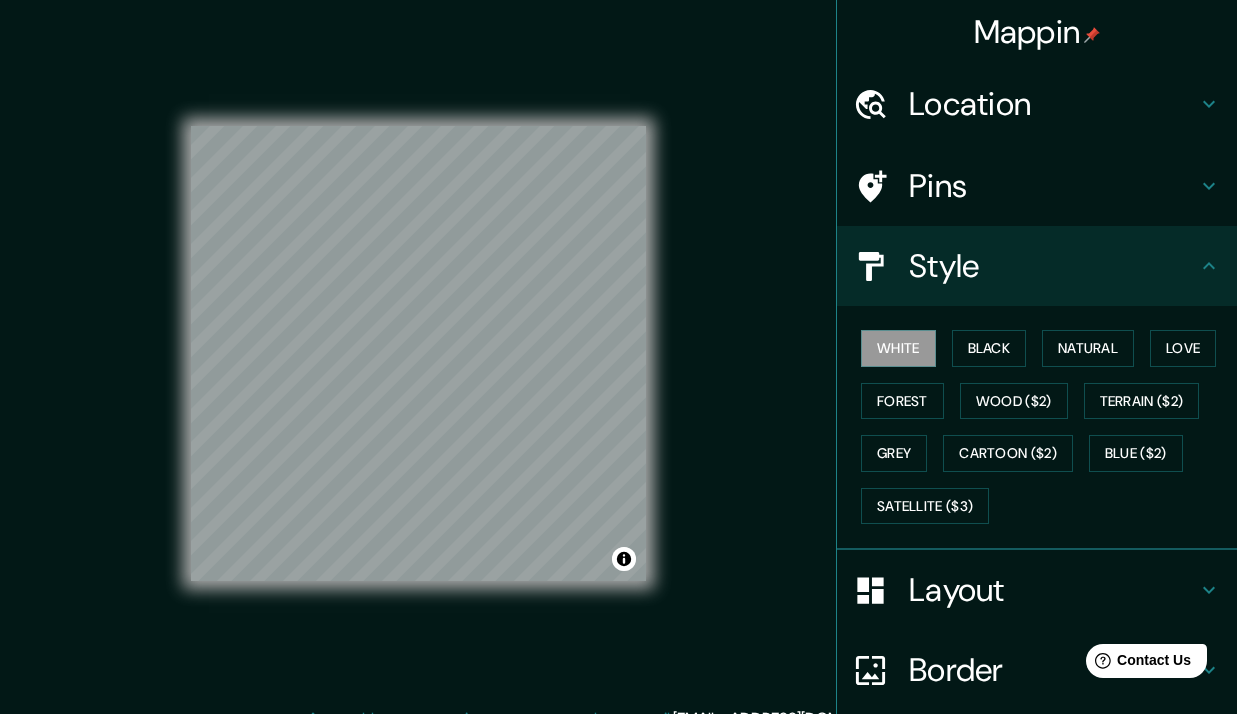 click on "White Black Natural Love Forest Wood ($2) Terrain ($2) Grey Cartoon ($2) Blue ($2) Satellite ($3)" at bounding box center (1045, 427) 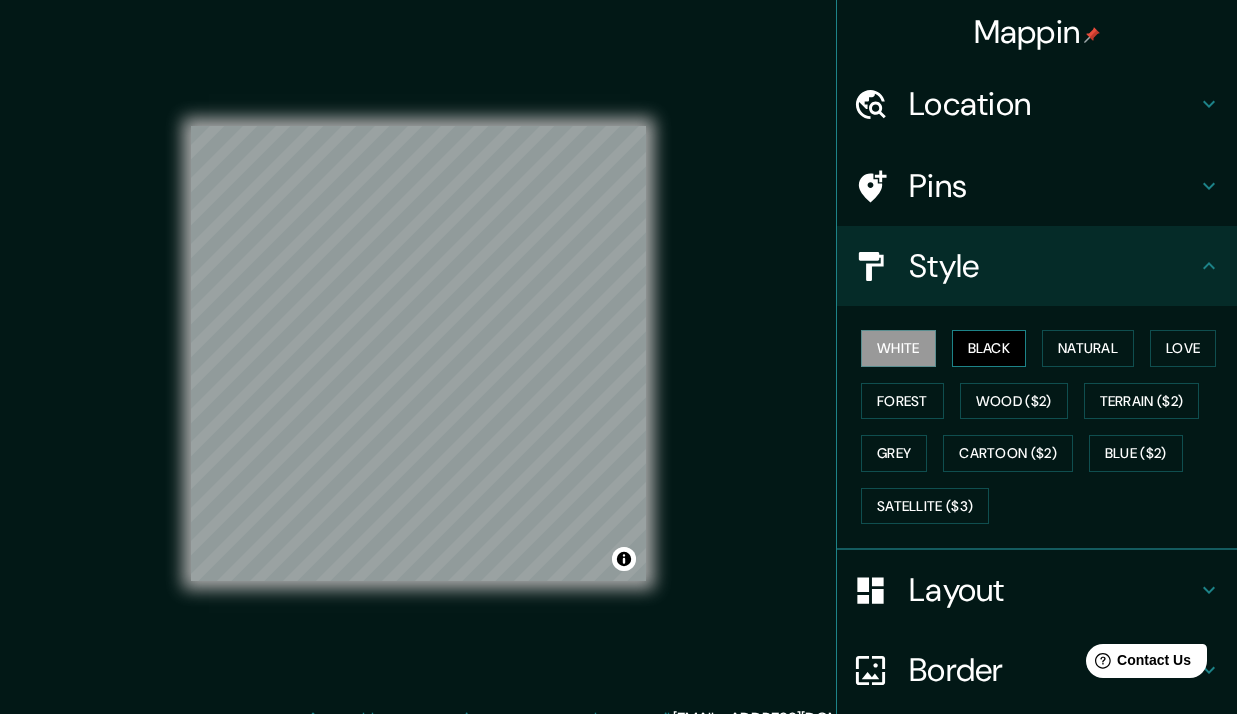 click on "Black" at bounding box center [989, 348] 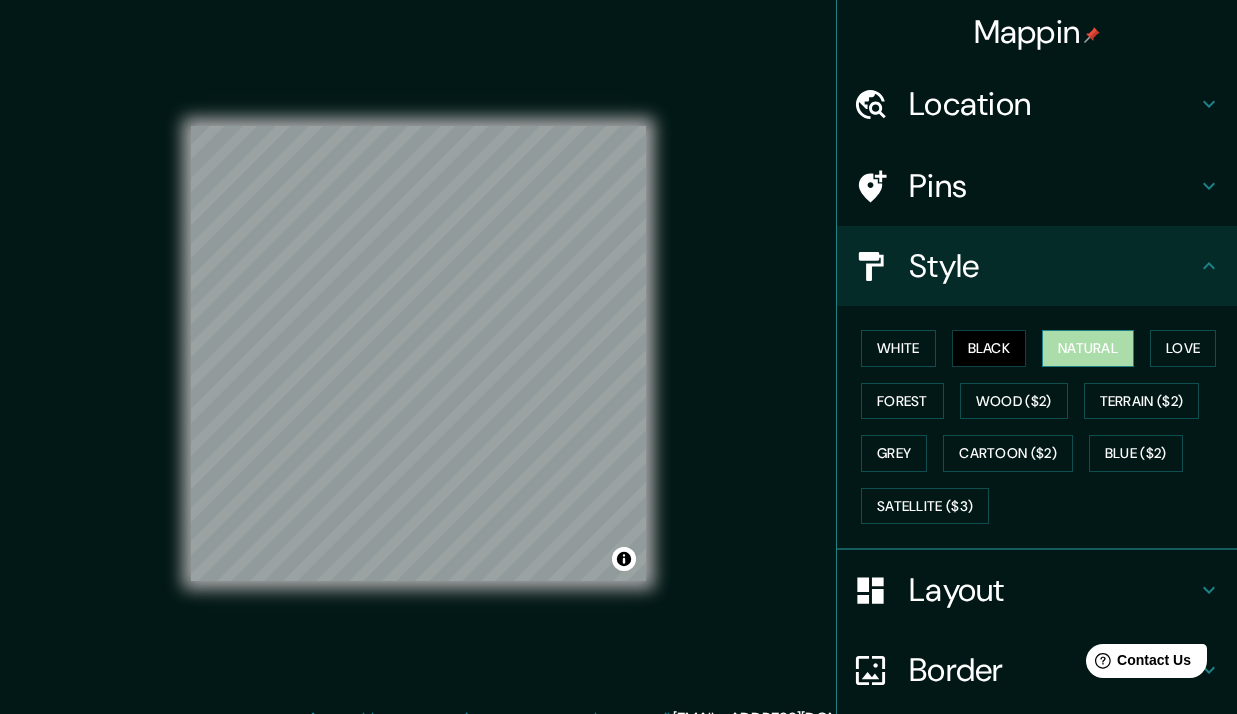 click on "Natural" at bounding box center (1088, 348) 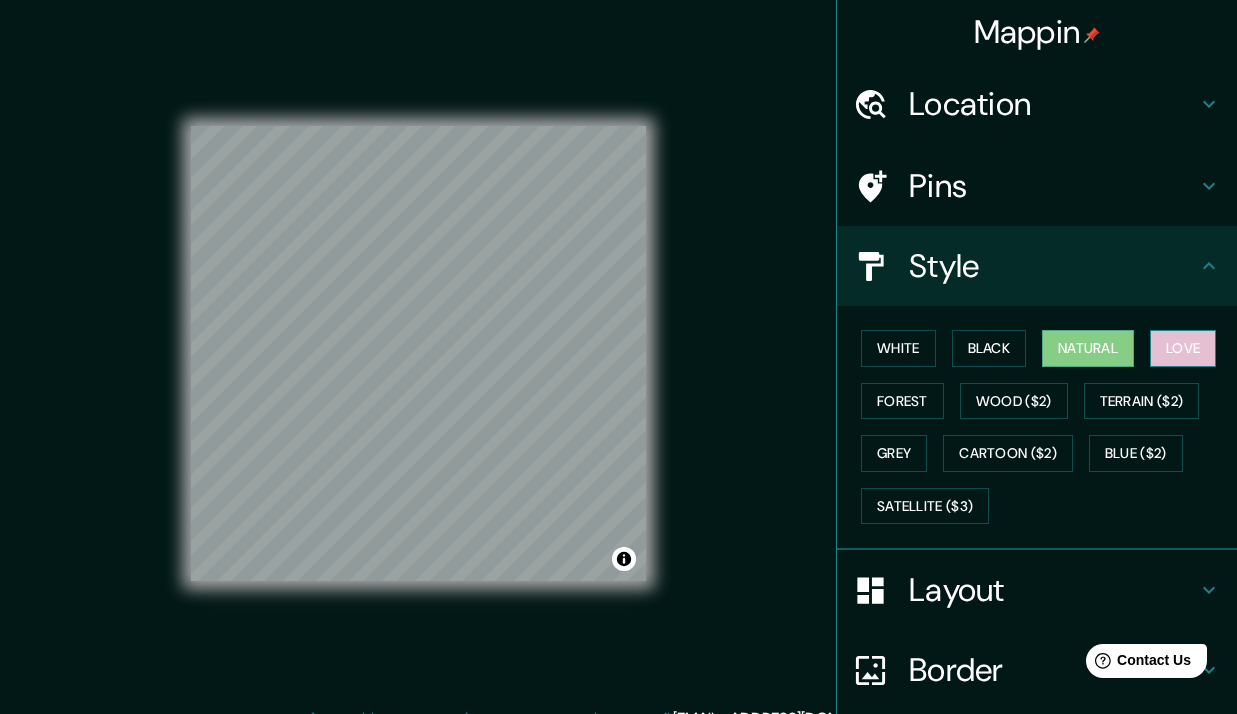 click on "Love" at bounding box center (1183, 348) 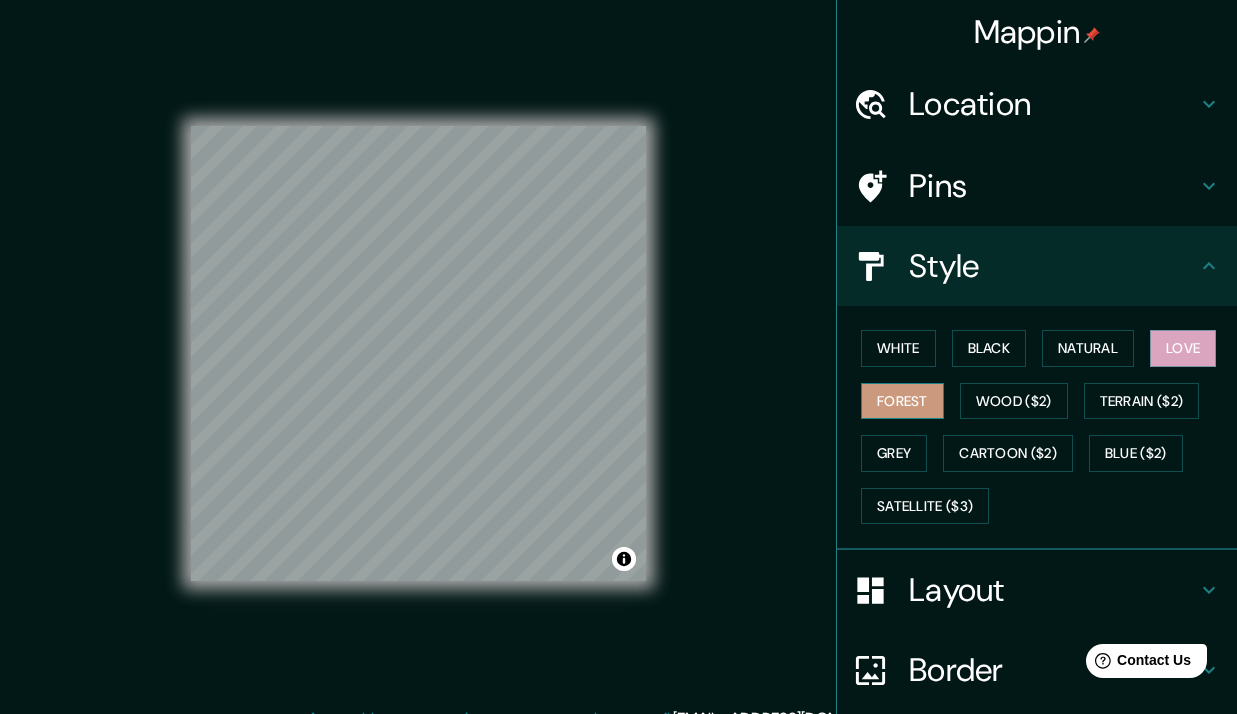 click on "Forest" at bounding box center (902, 401) 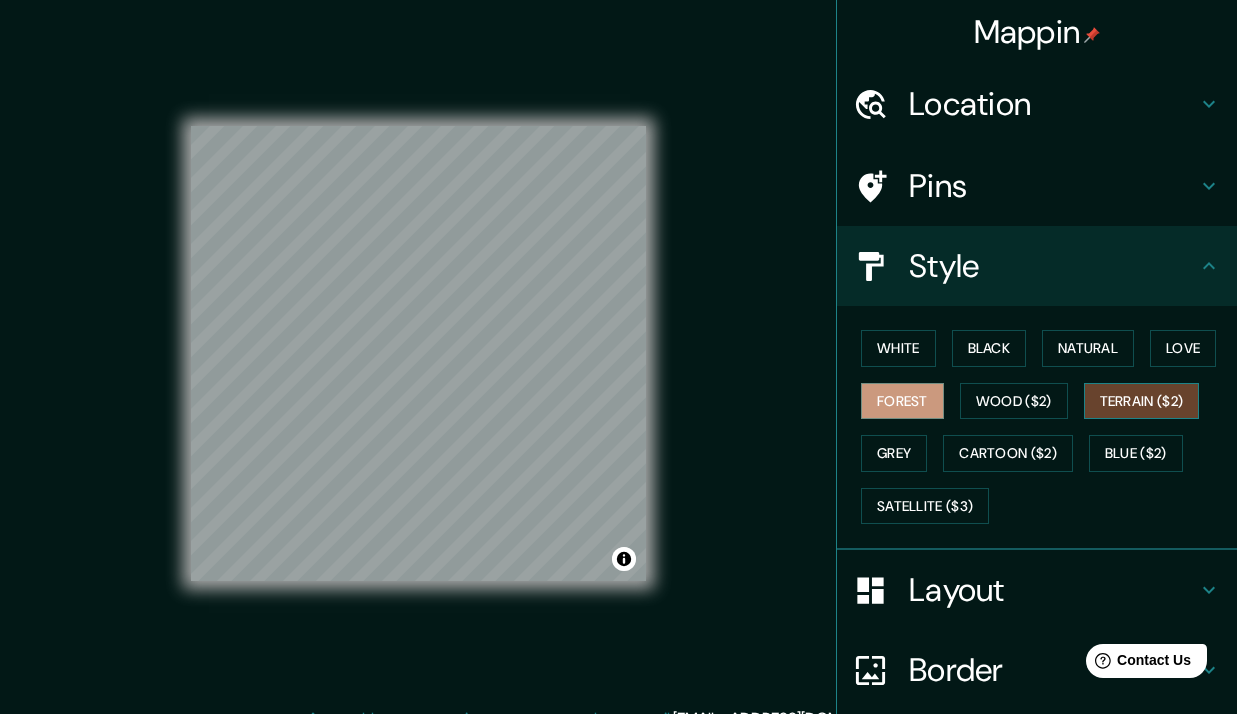 click on "Terrain ($2)" at bounding box center (1142, 401) 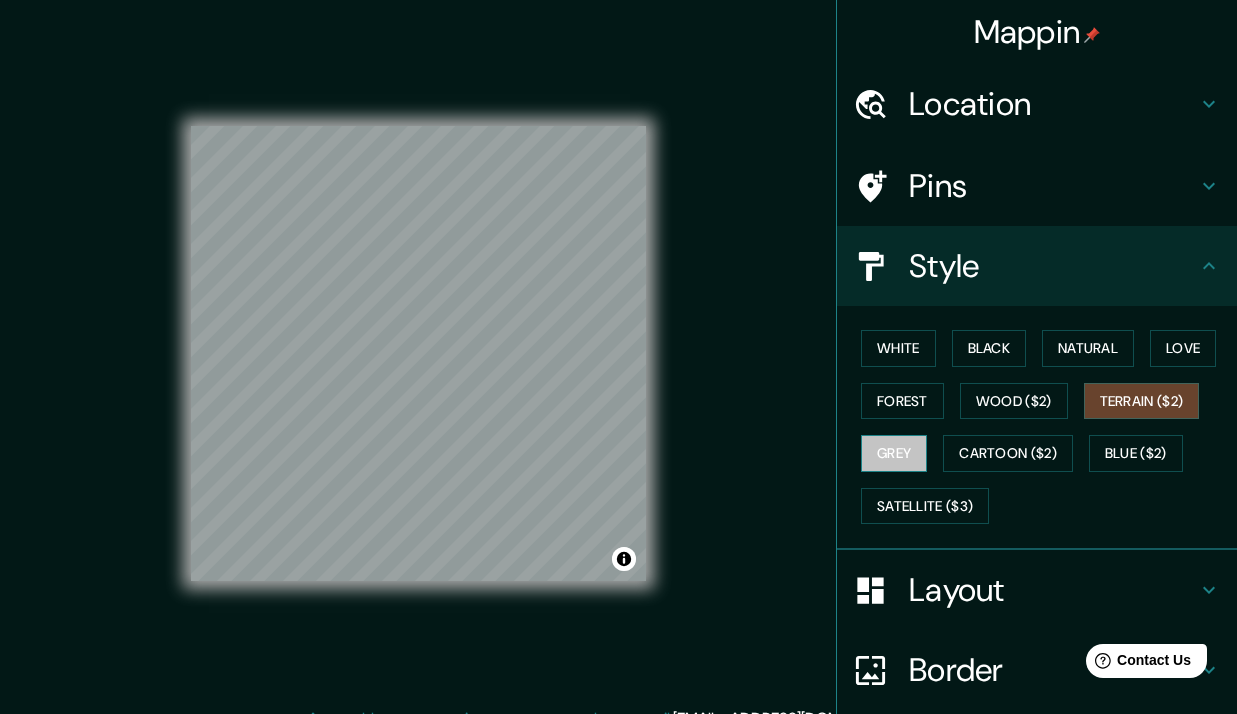 click on "Grey" at bounding box center (894, 453) 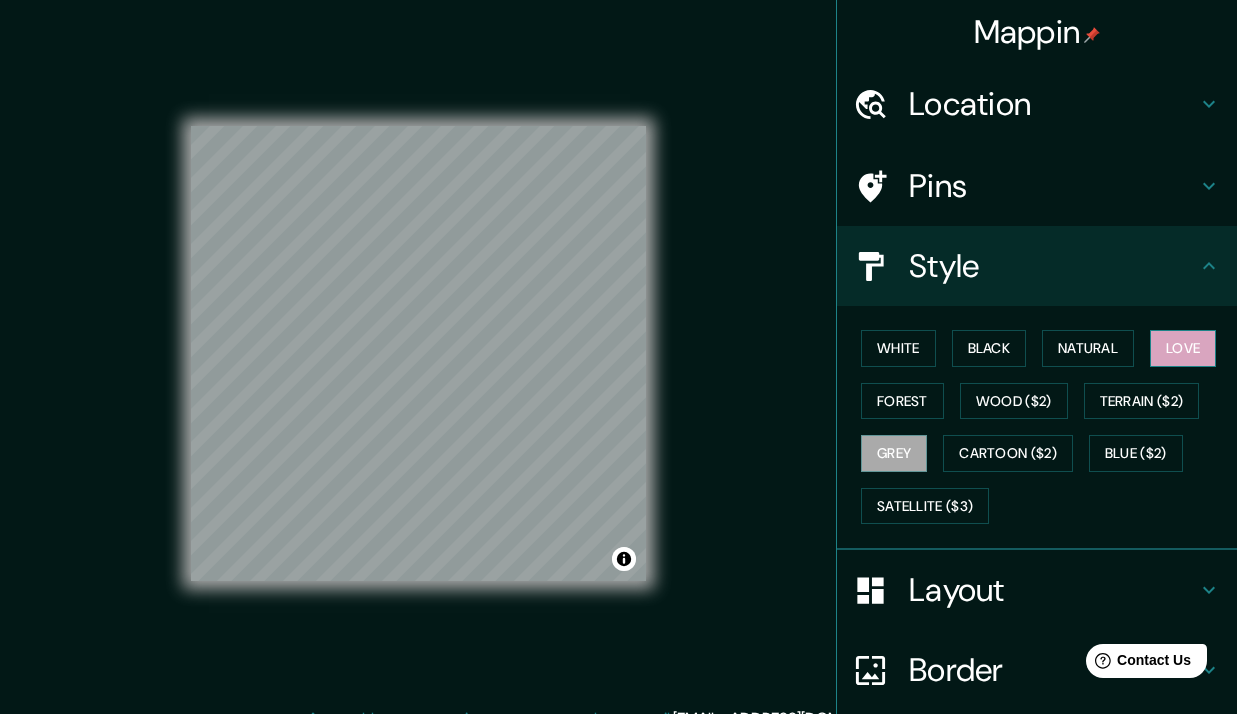 click on "Love" at bounding box center [1183, 348] 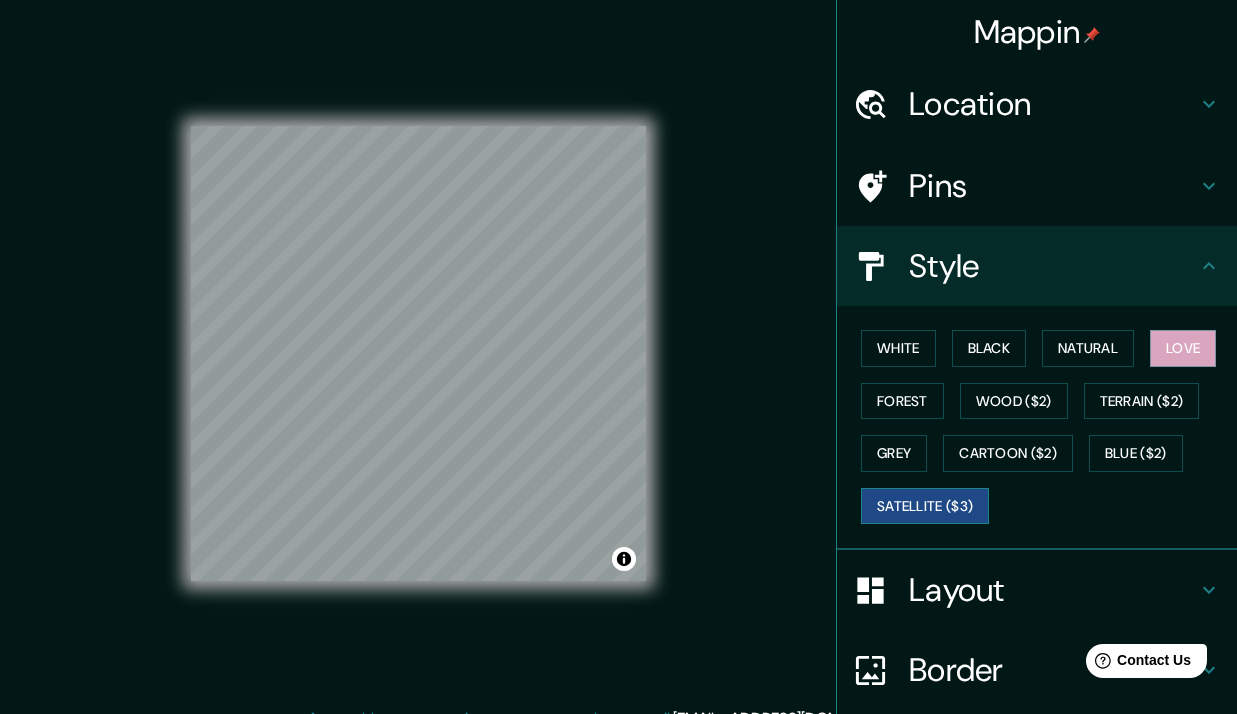 click on "Satellite ($3)" at bounding box center (925, 506) 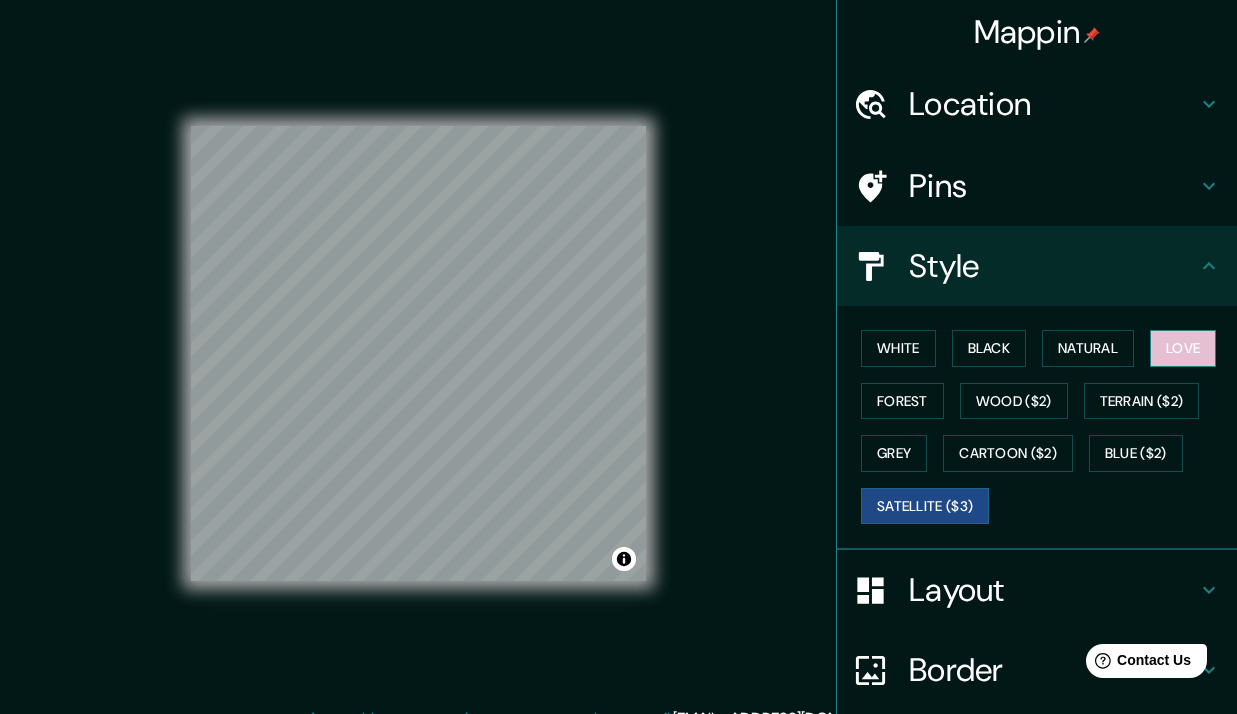 click on "Love" at bounding box center [1183, 348] 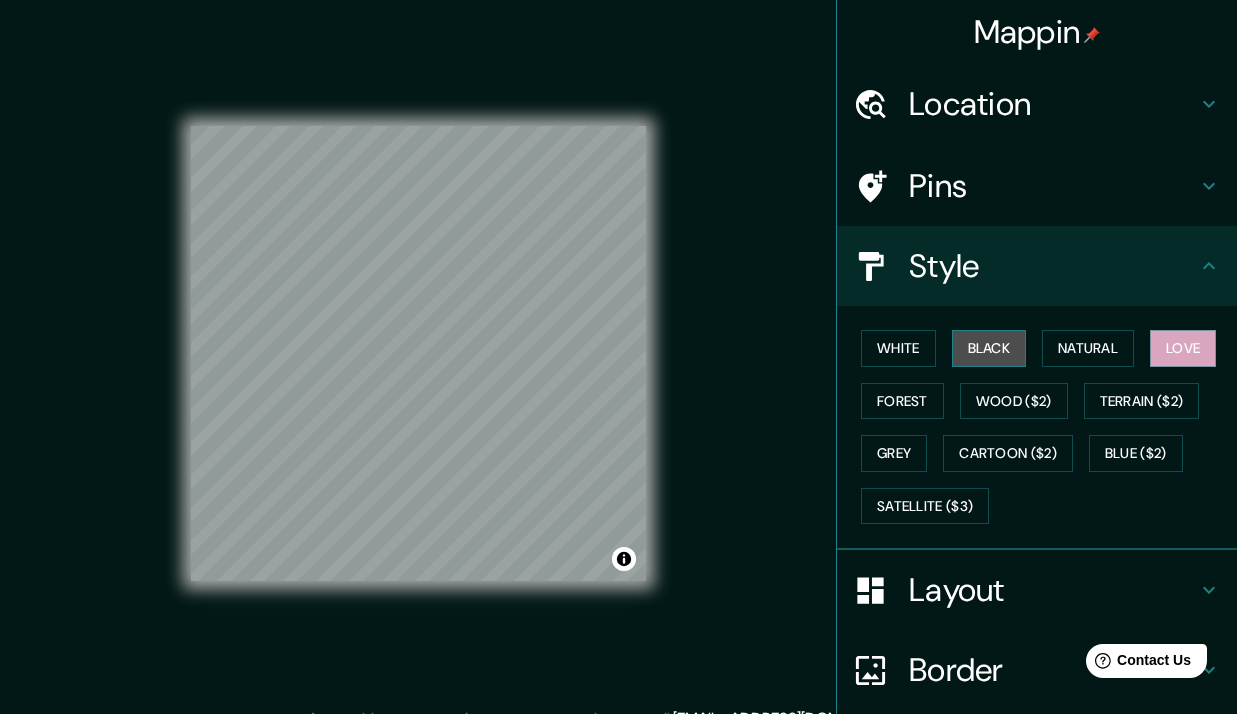 click on "Black" at bounding box center (989, 348) 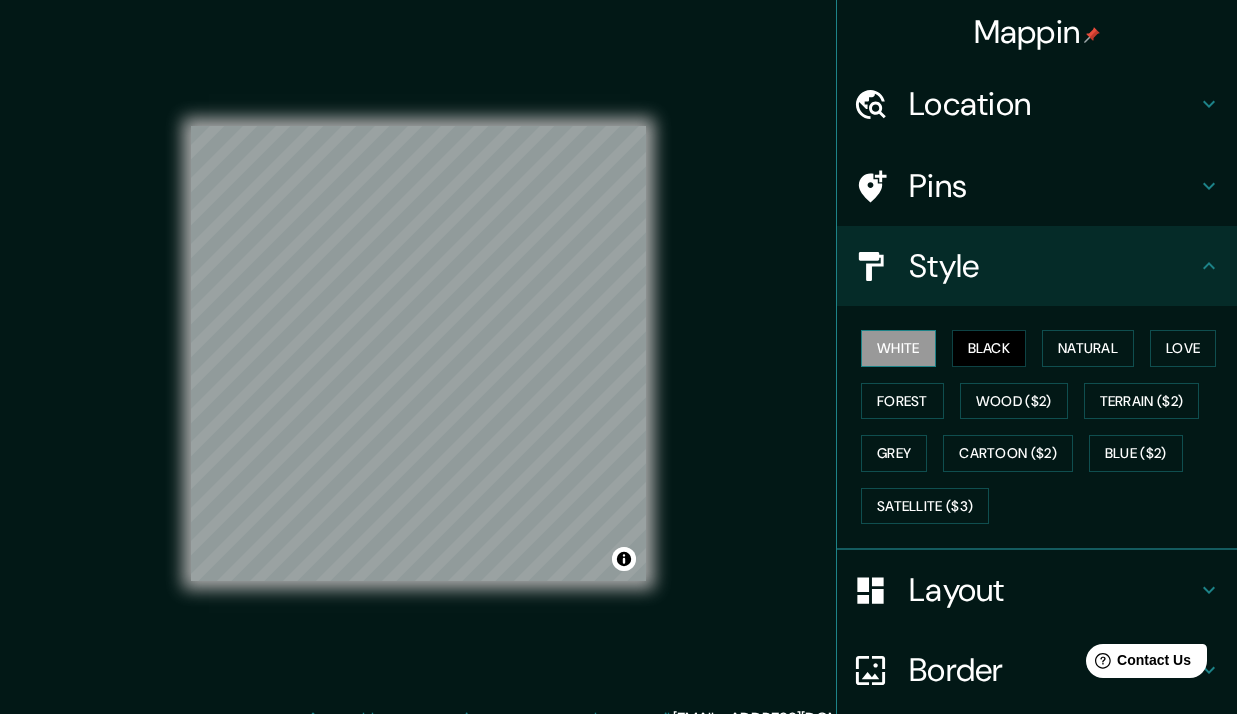 click on "White" at bounding box center (898, 348) 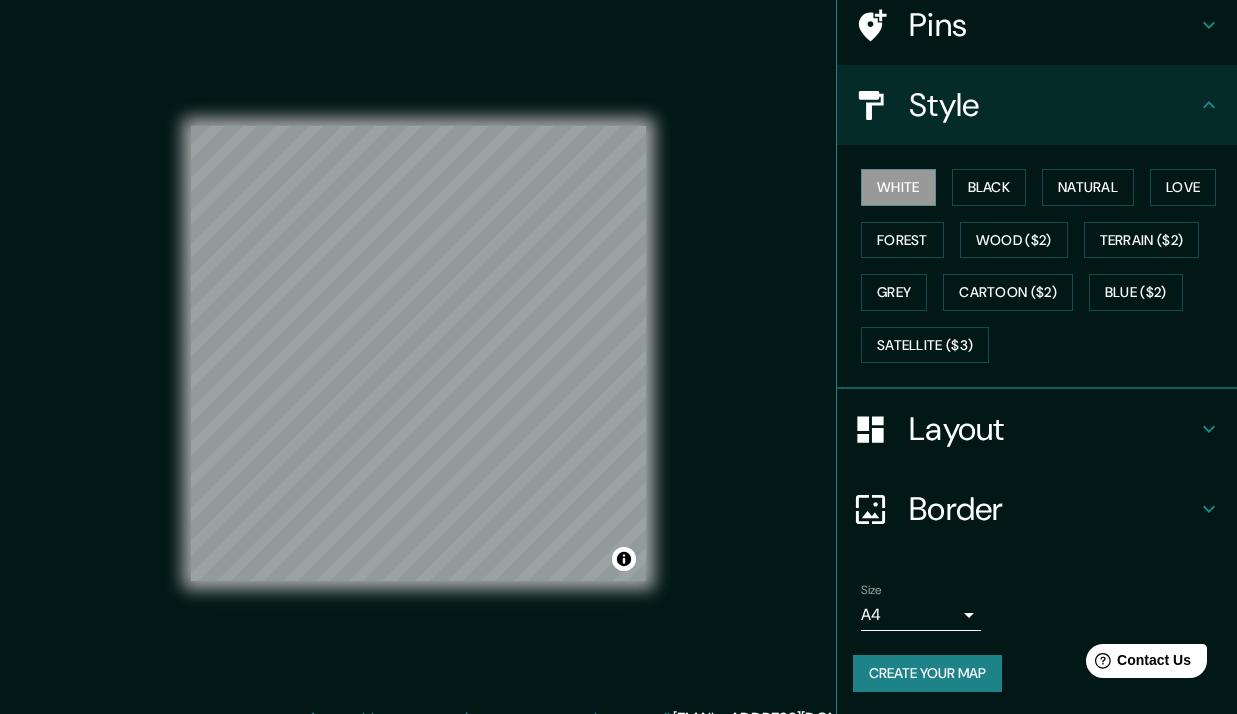 scroll, scrollTop: 162, scrollLeft: 0, axis: vertical 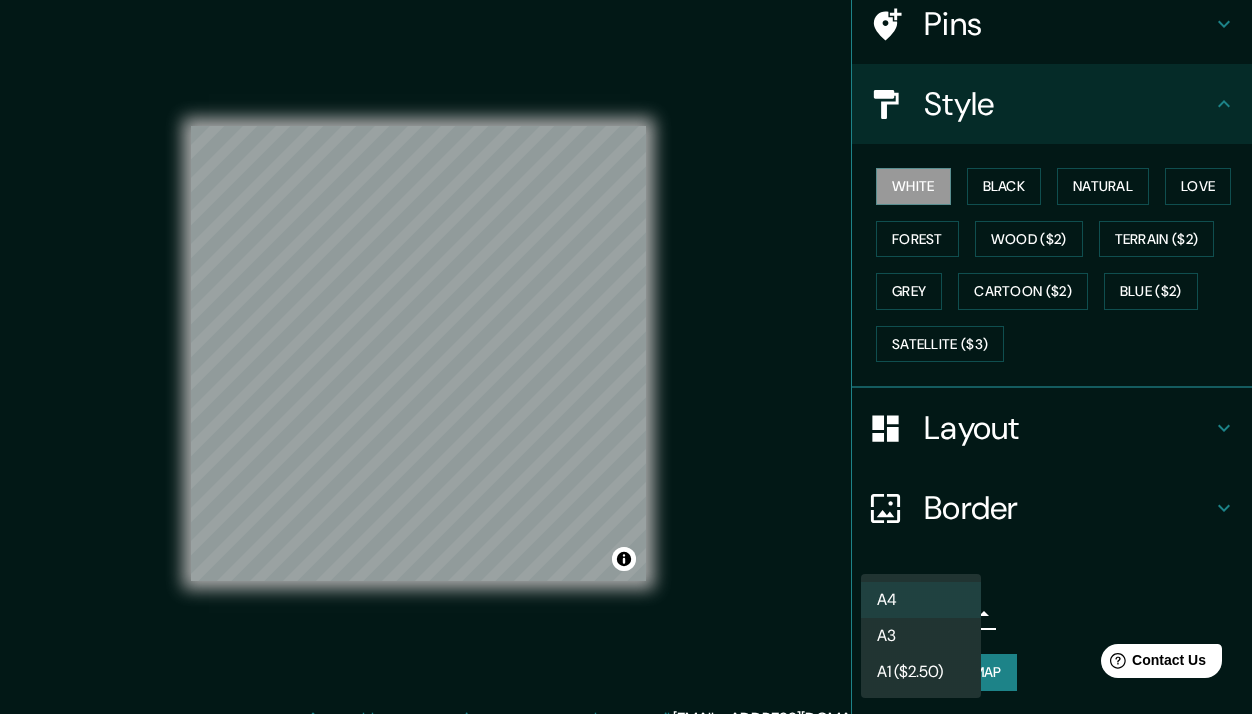 click on "Mappin Location Pins Style White Black Natural Love Forest Wood ($2) Terrain ($2) Grey Cartoon ($2) Blue ($2) Satellite ($3) Layout Border Choose a border.  Hint : you can make layers of the frame opaque to create some cool effects. None Simple Transparent Fancy Size A4 single Create your map © Mapbox   © OpenStreetMap   Improve this map Any problems, suggestions, or concerns please email    help@mappin.pro . . . A4 A3 A1 ($2.50)" at bounding box center (626, 357) 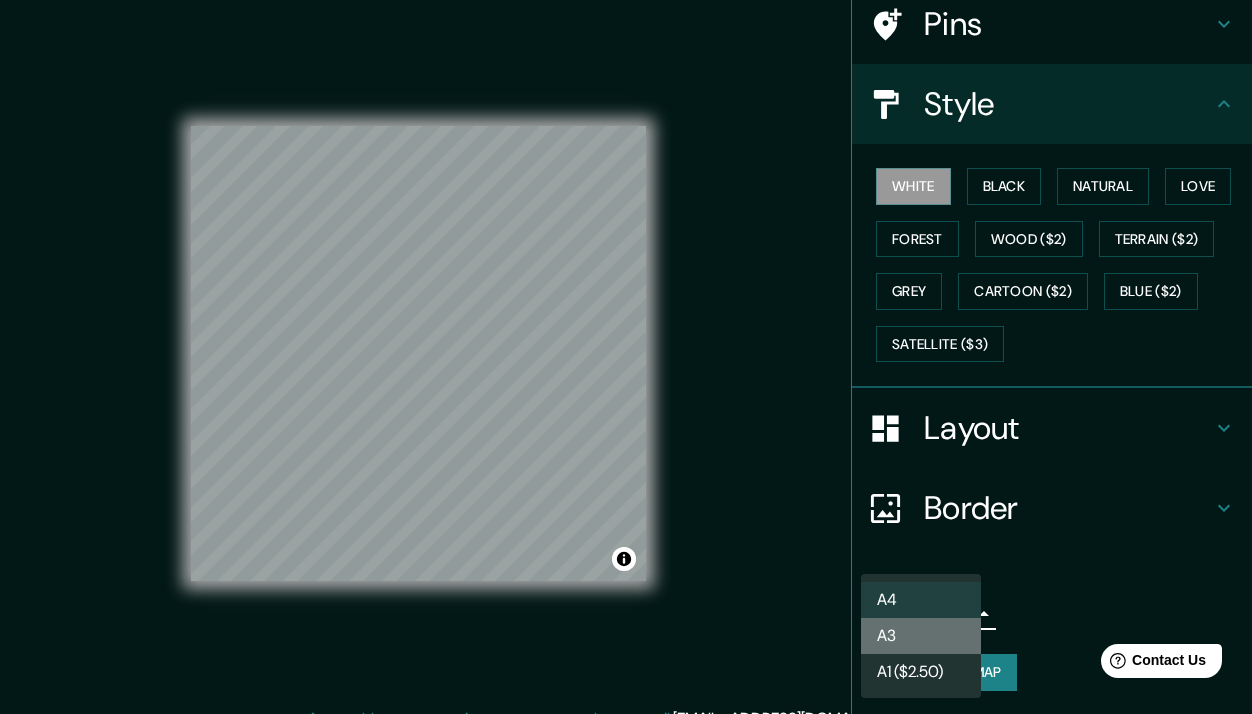 click on "A3" at bounding box center [921, 636] 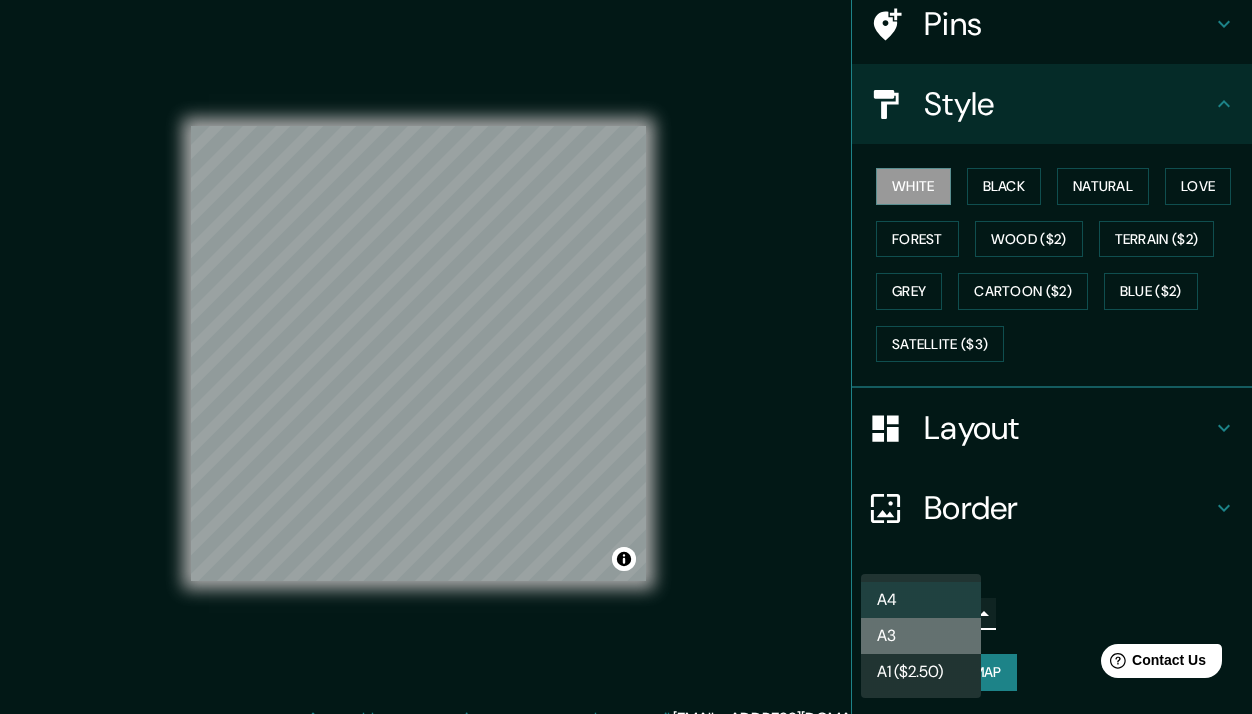 type on "a4" 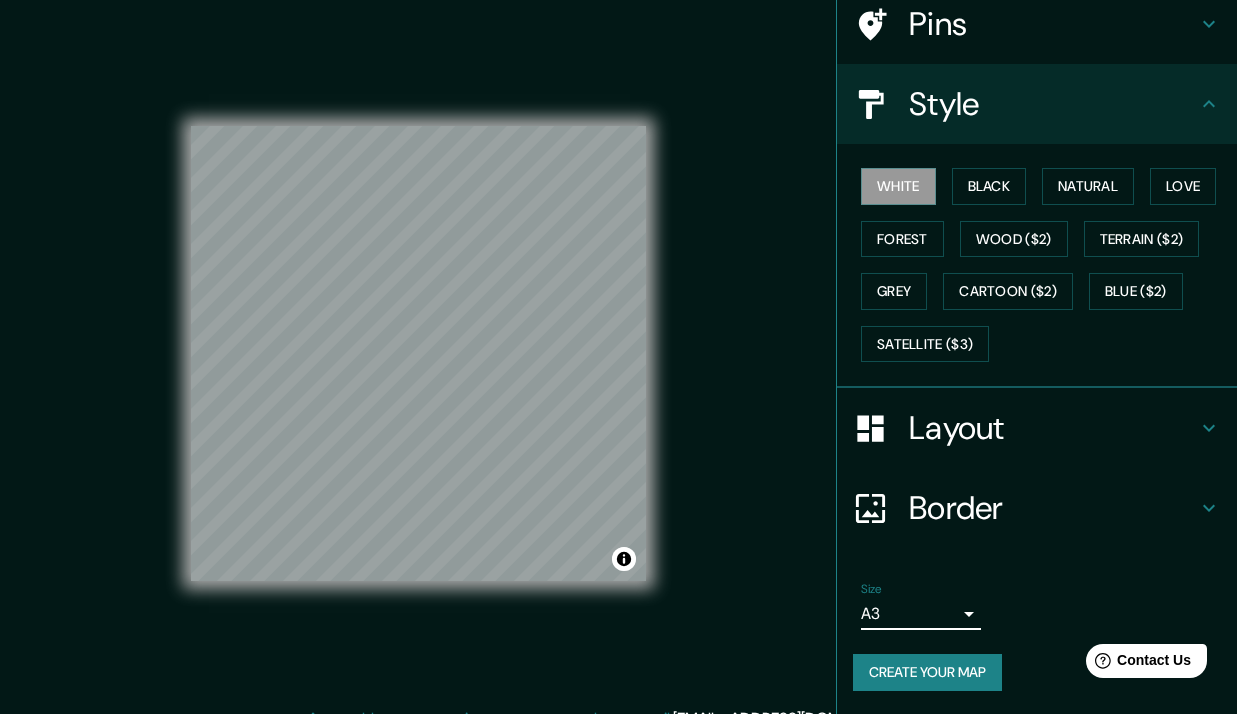 click on "Create your map" at bounding box center [927, 672] 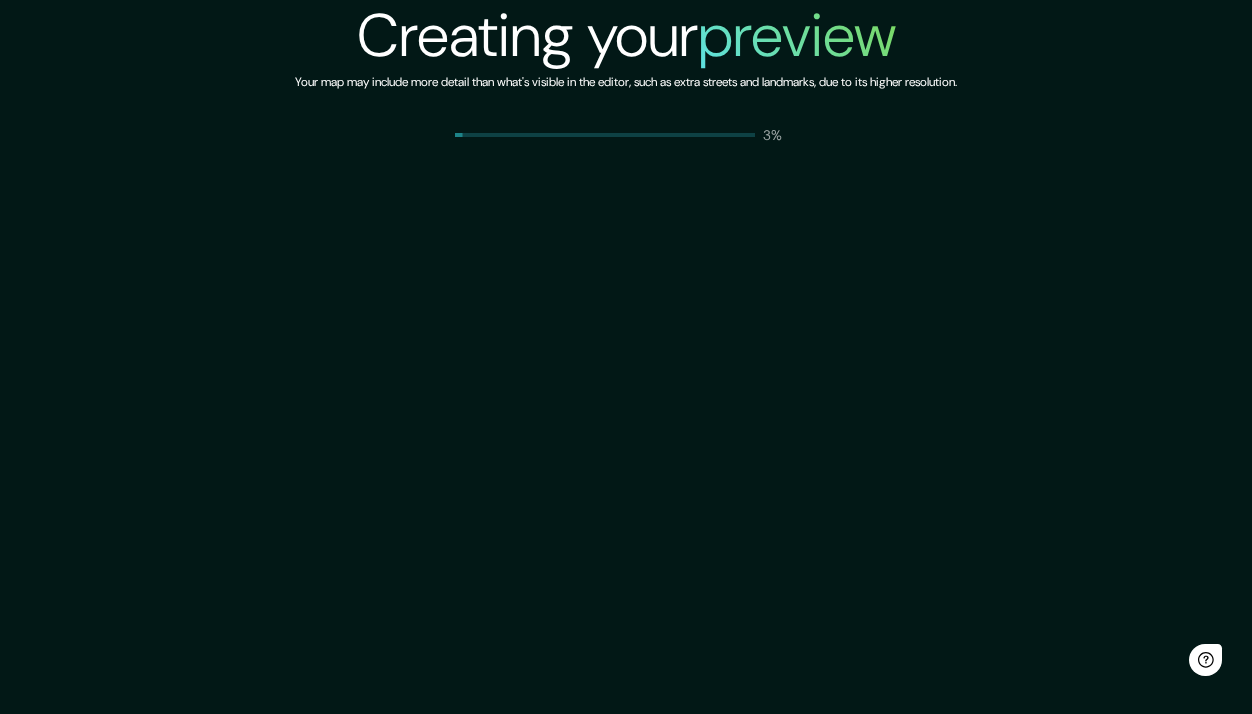 scroll, scrollTop: 0, scrollLeft: 0, axis: both 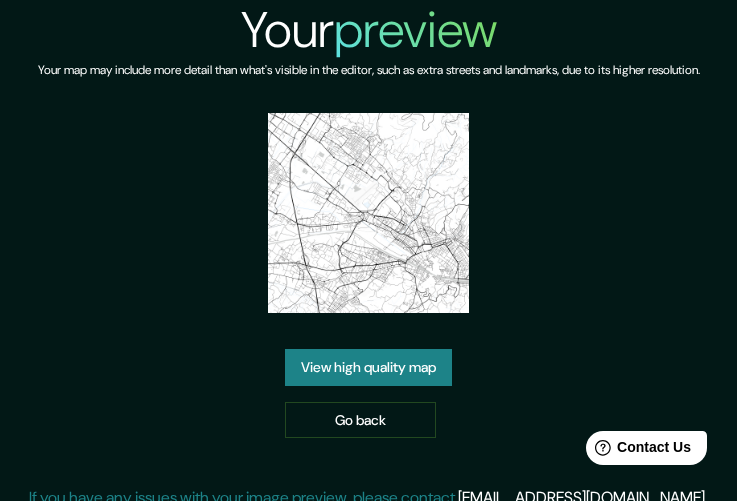 click at bounding box center [368, 213] 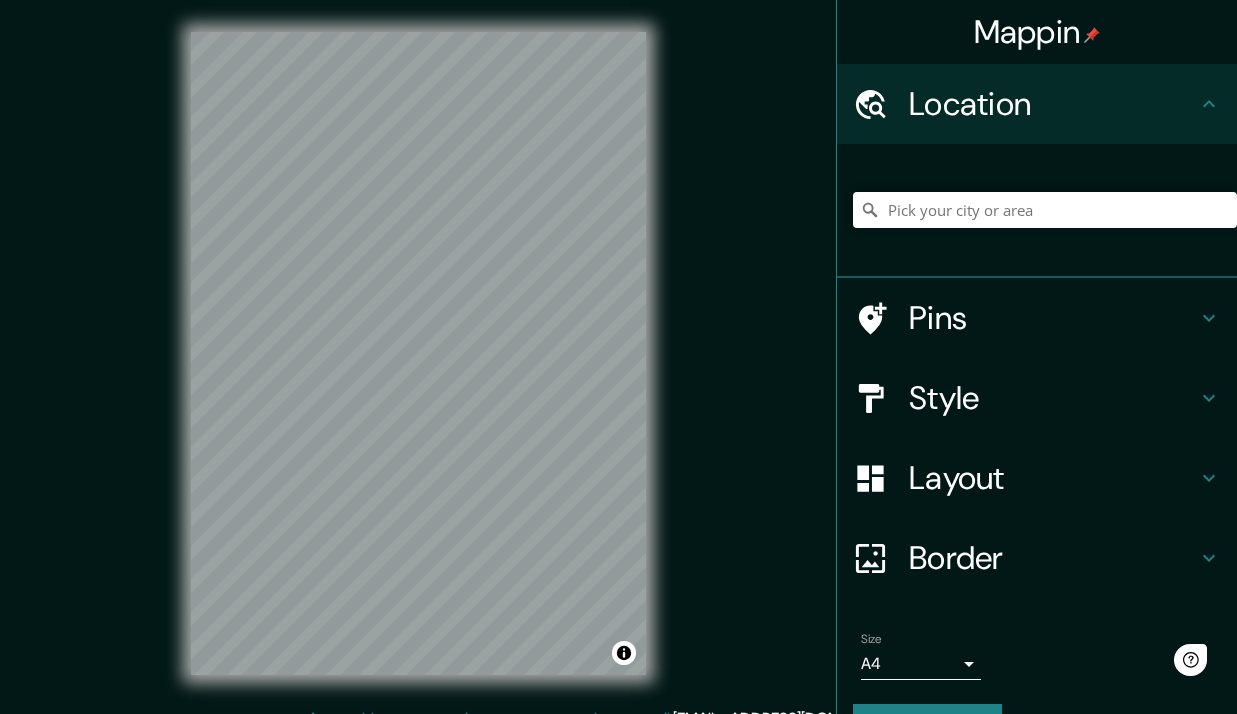 scroll, scrollTop: 0, scrollLeft: 0, axis: both 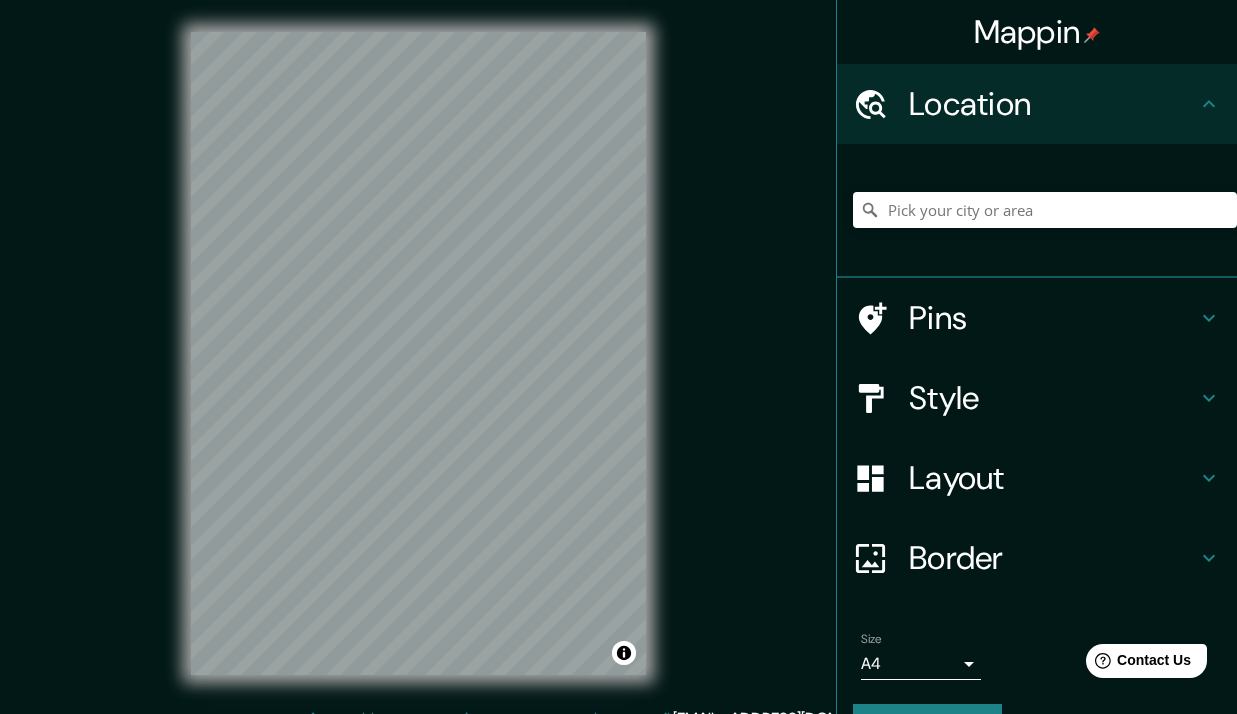 click on "Mappin Location Pins Style Layout Border Choose a border.  Hint : you can make layers of the frame opaque to create some cool effects. None Simple Transparent Fancy Size A4 single Create your map © Mapbox   © OpenStreetMap   Improve this map Any problems, suggestions, or concerns please email    help@mappin.pro . . ." at bounding box center [618, 369] 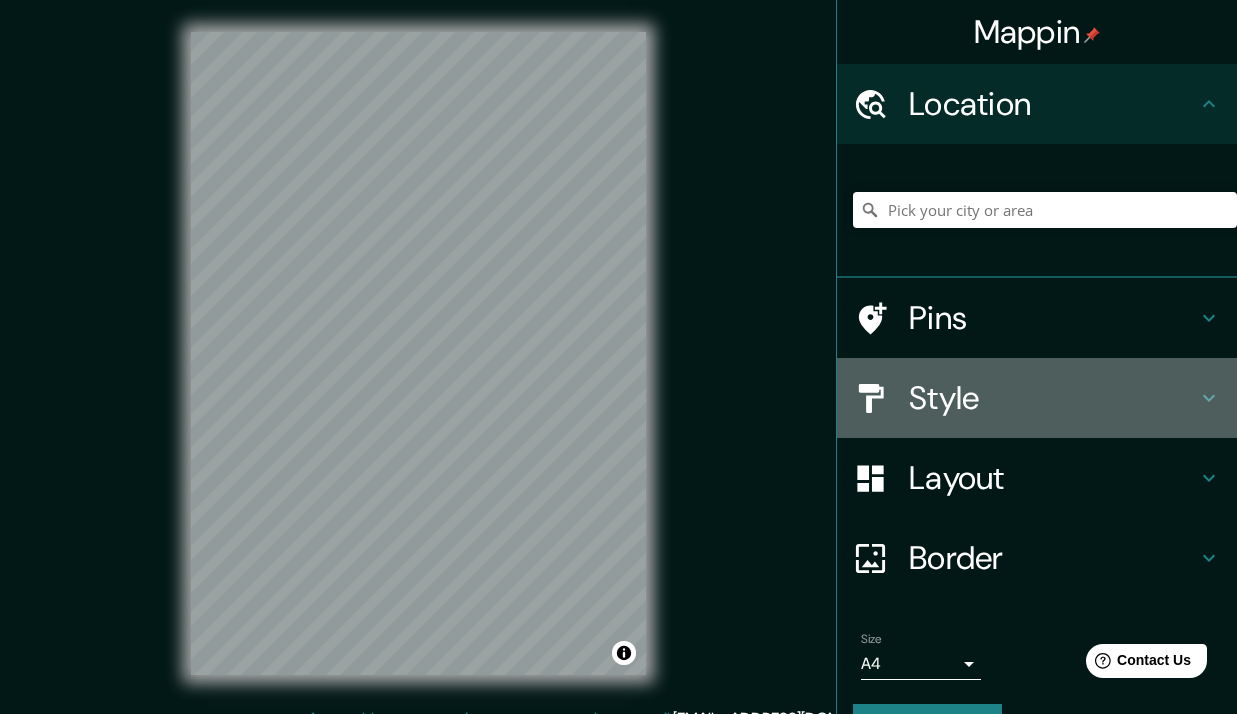click on "Style" at bounding box center [1053, 398] 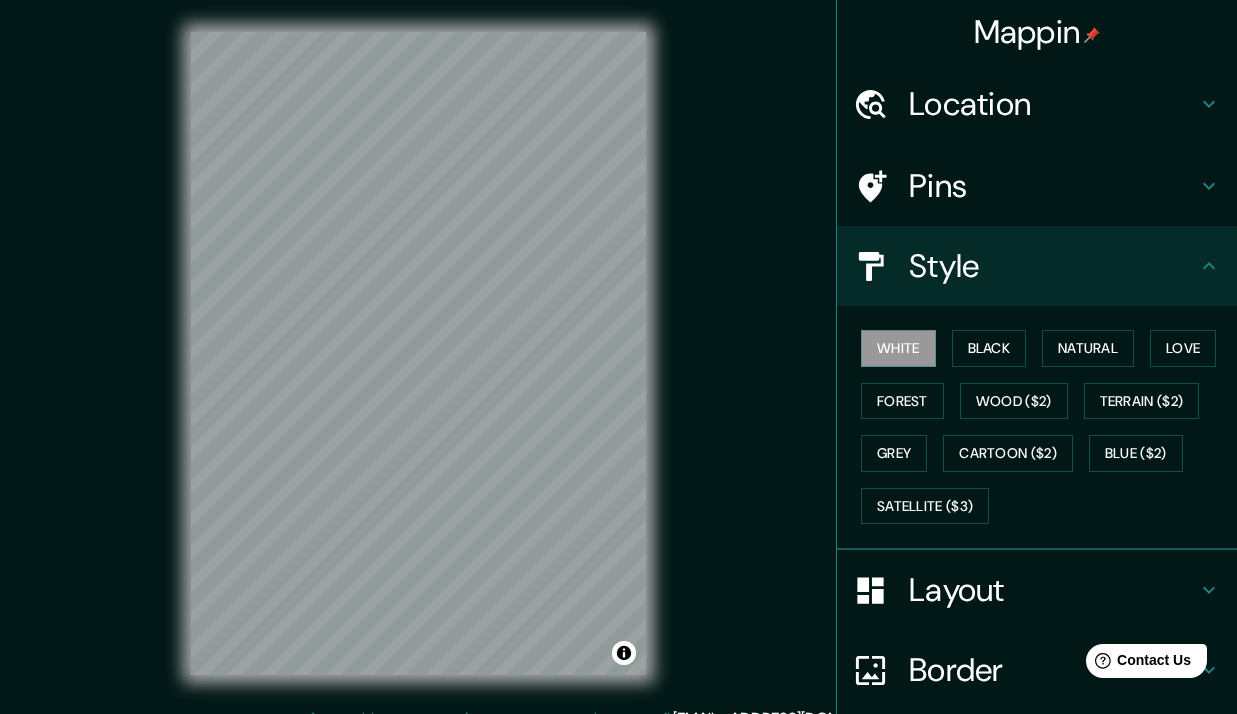click on "Pins" at bounding box center (1053, 186) 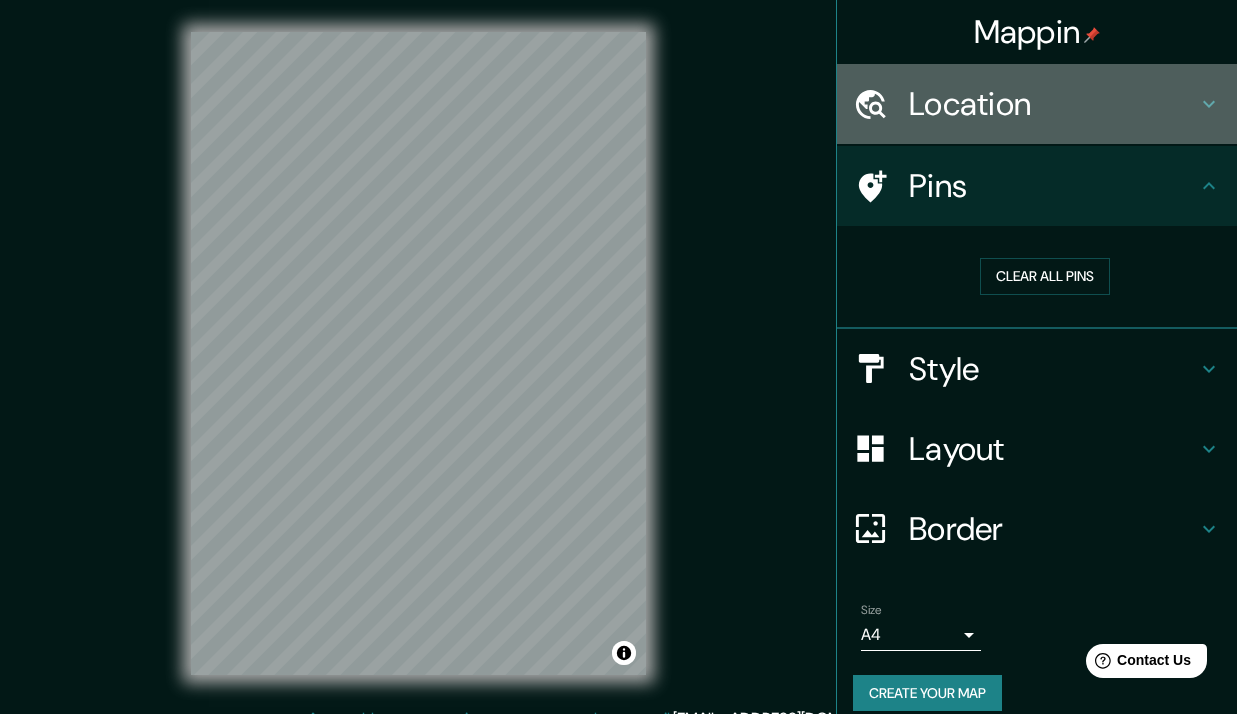 click on "Location" at bounding box center [1053, 104] 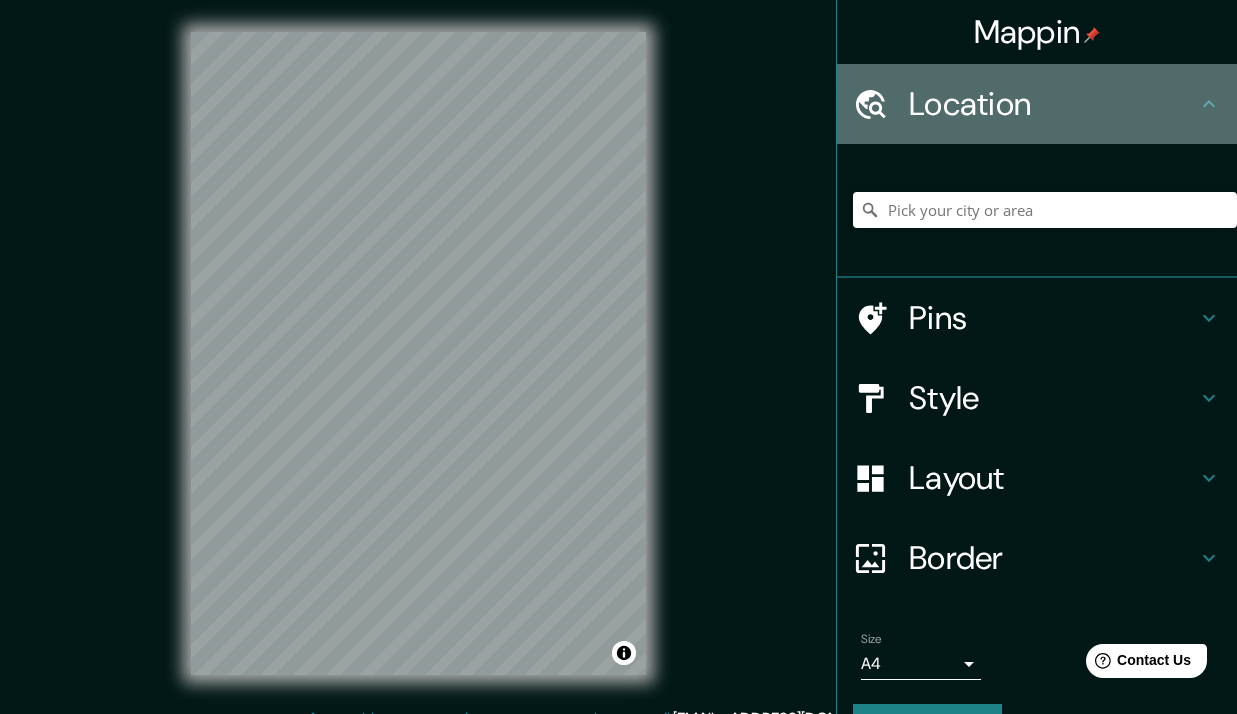 click on "Location" at bounding box center (1053, 104) 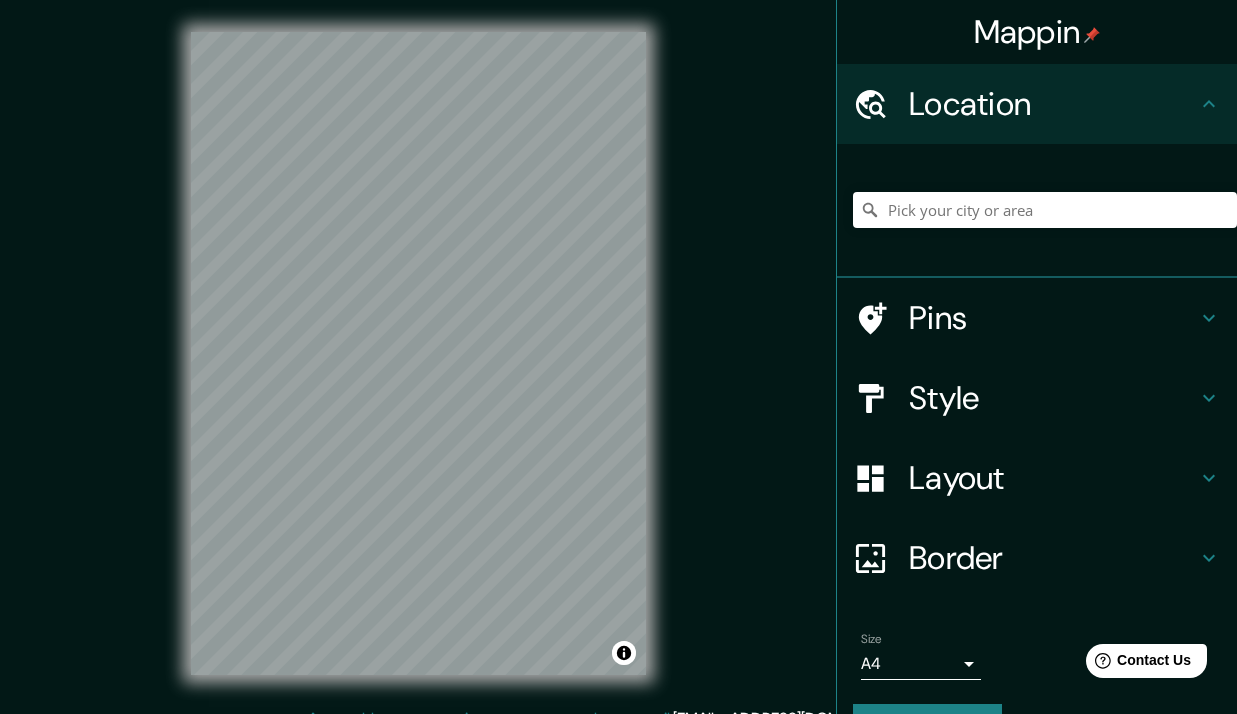 click on "Layout" at bounding box center [1037, 478] 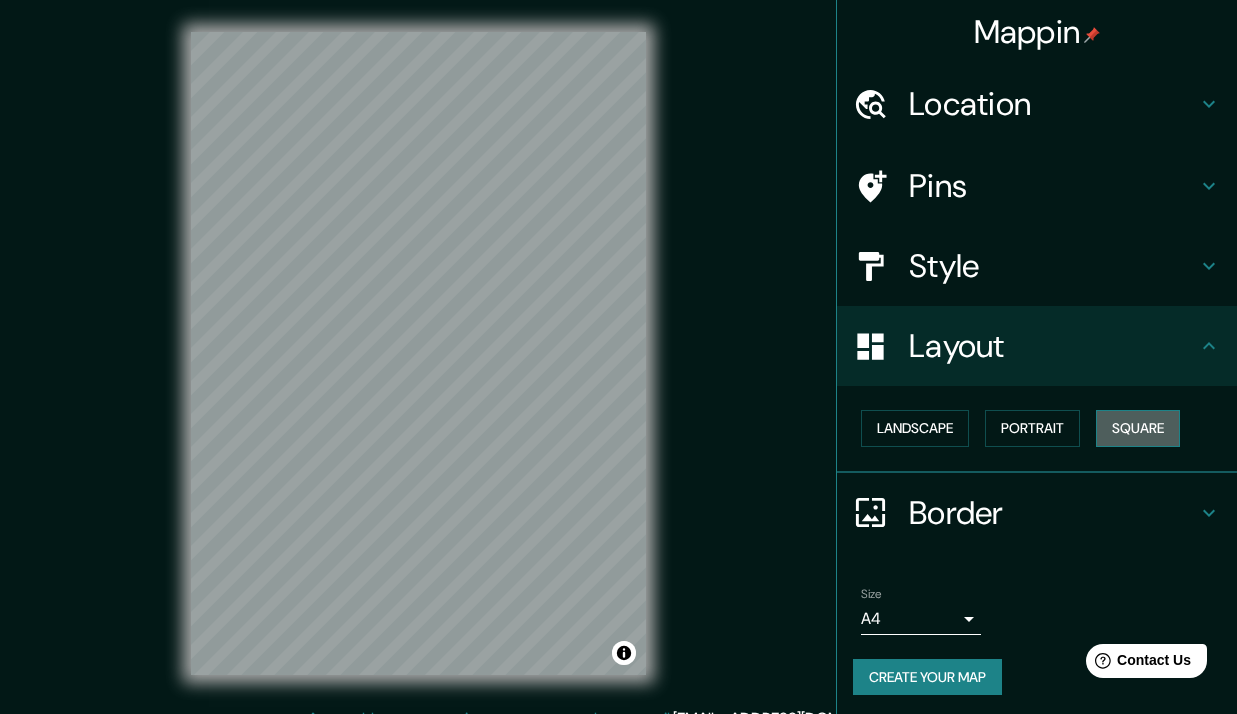 click on "Square" at bounding box center (1138, 428) 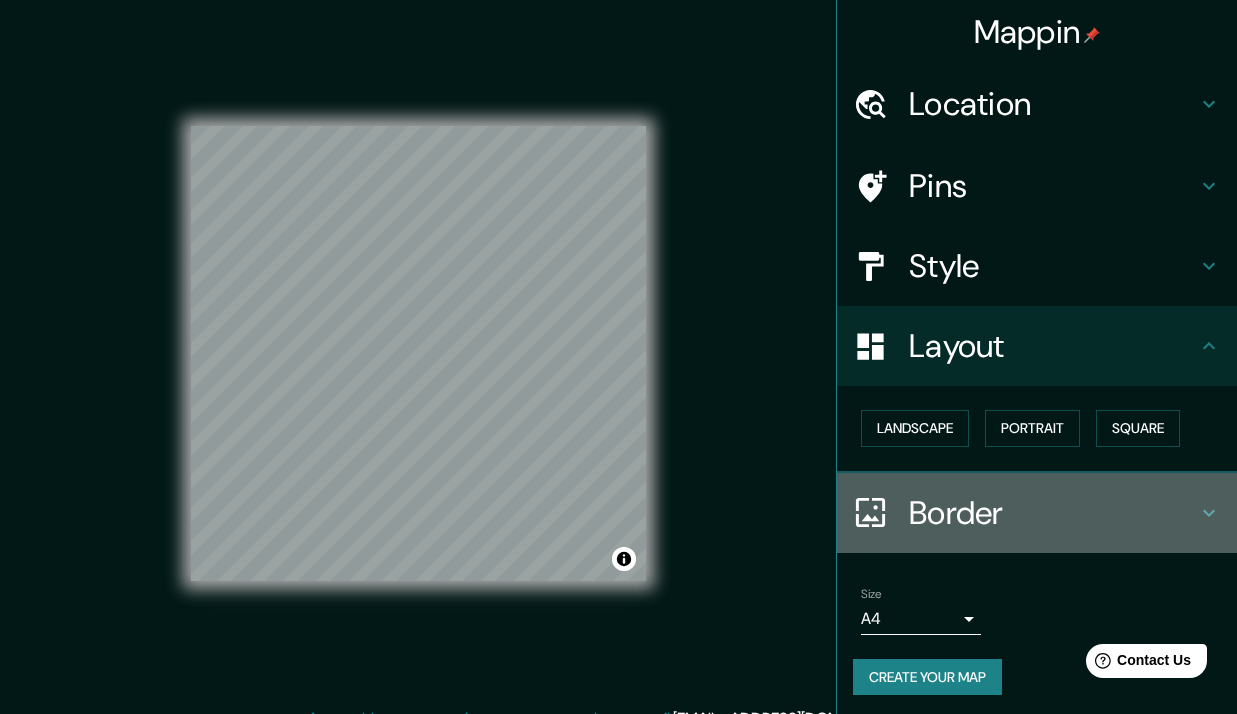 click on "Border" at bounding box center (1053, 513) 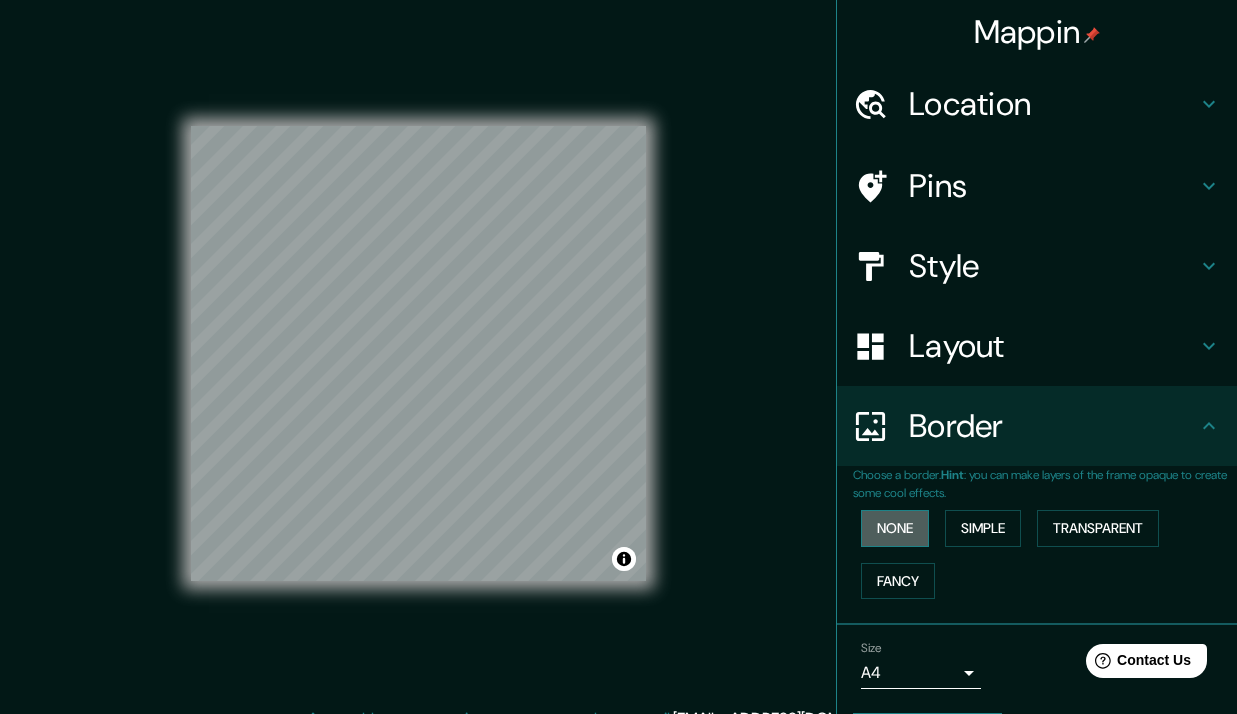 click on "None" at bounding box center [895, 528] 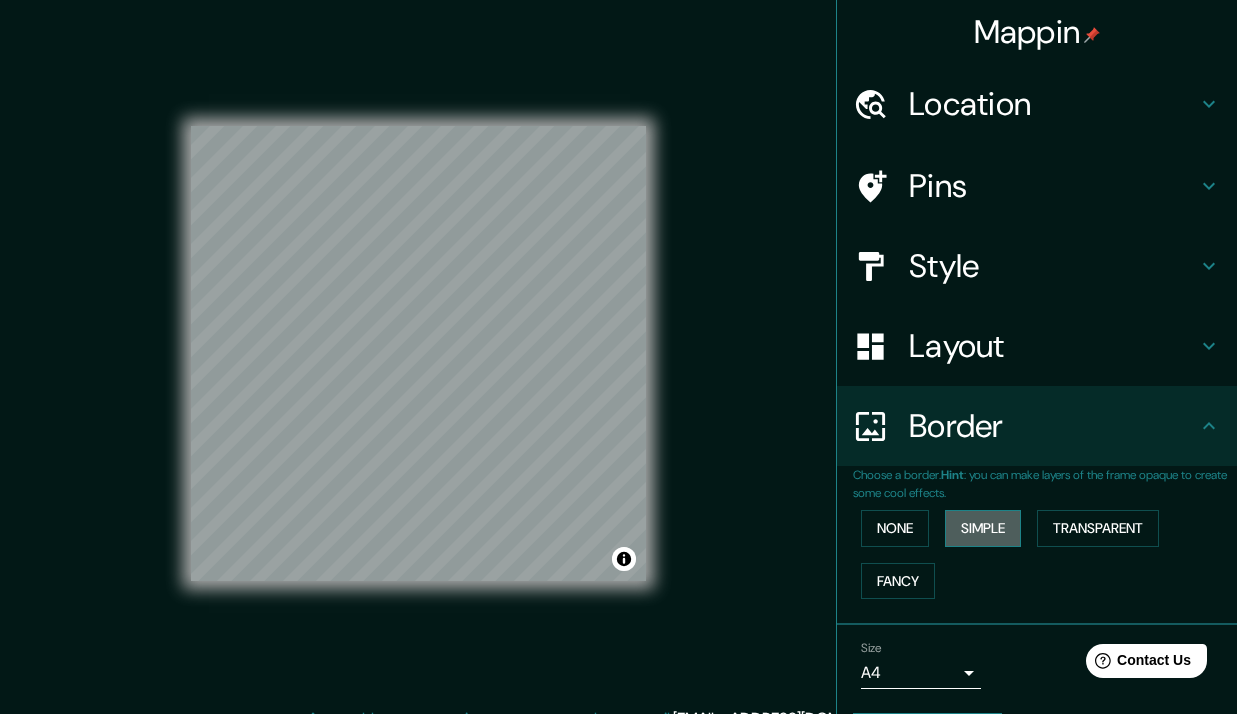 click on "Simple" at bounding box center [983, 528] 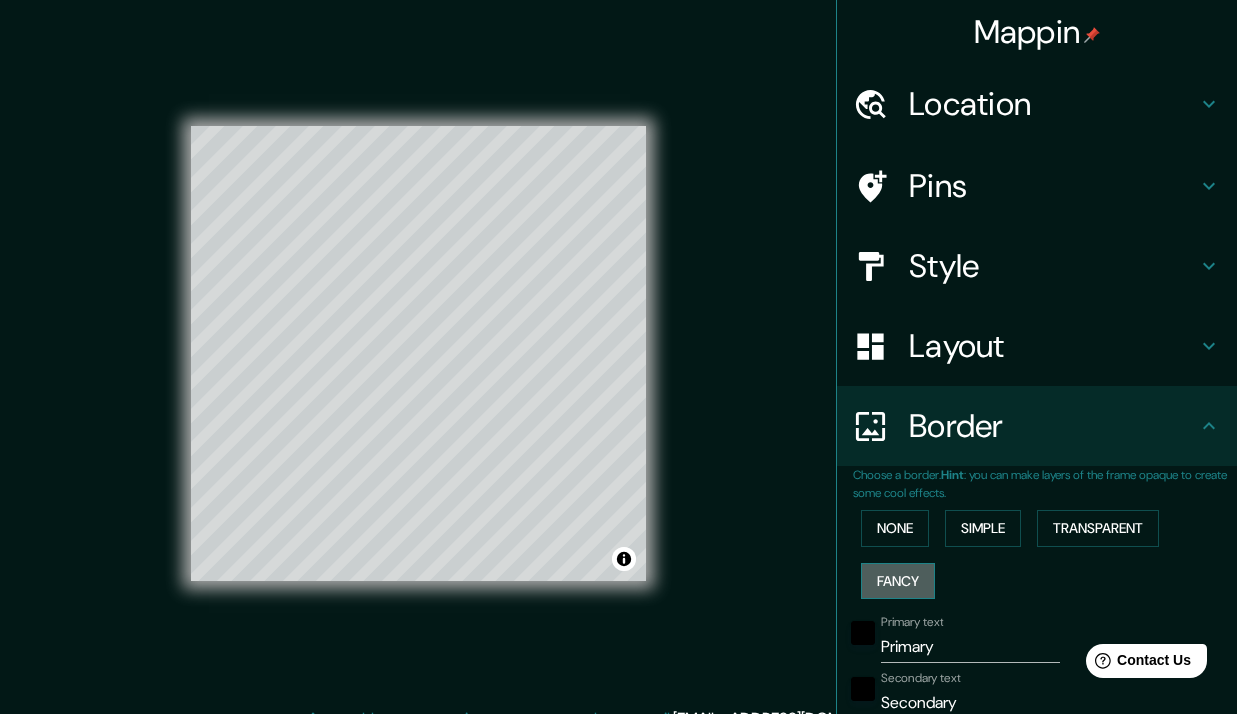 click on "Fancy" at bounding box center [898, 581] 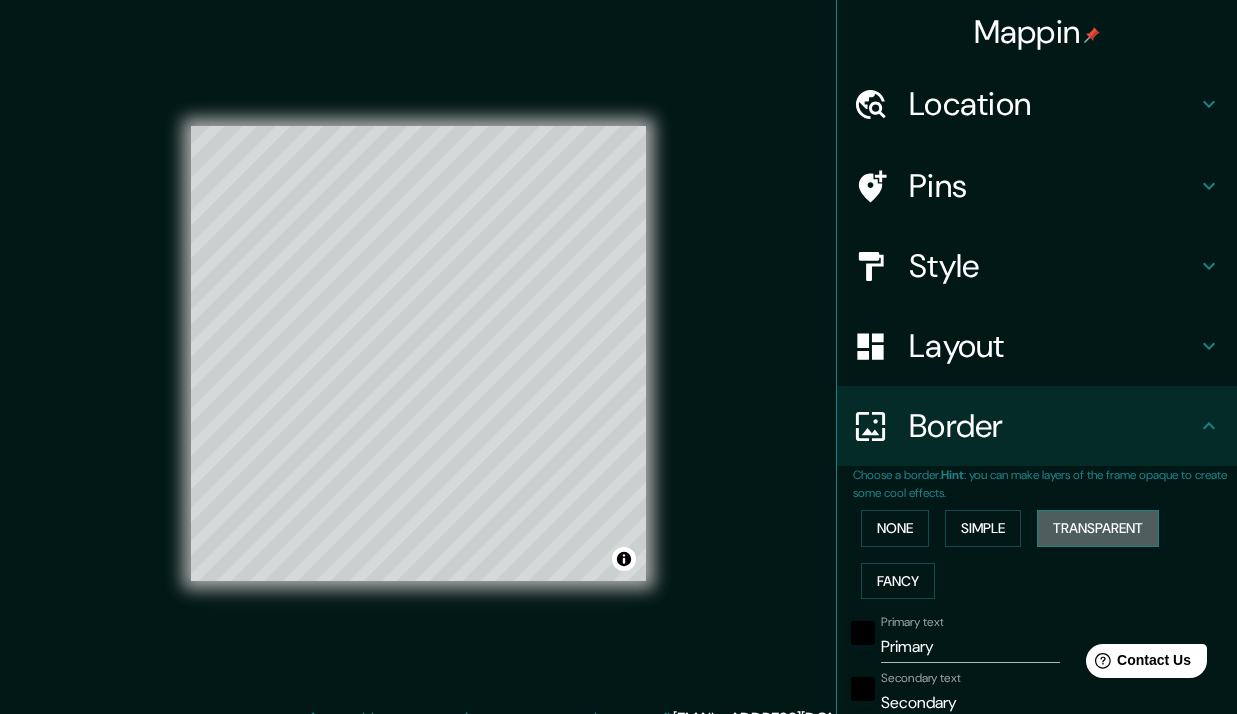 click on "Transparent" at bounding box center (1098, 528) 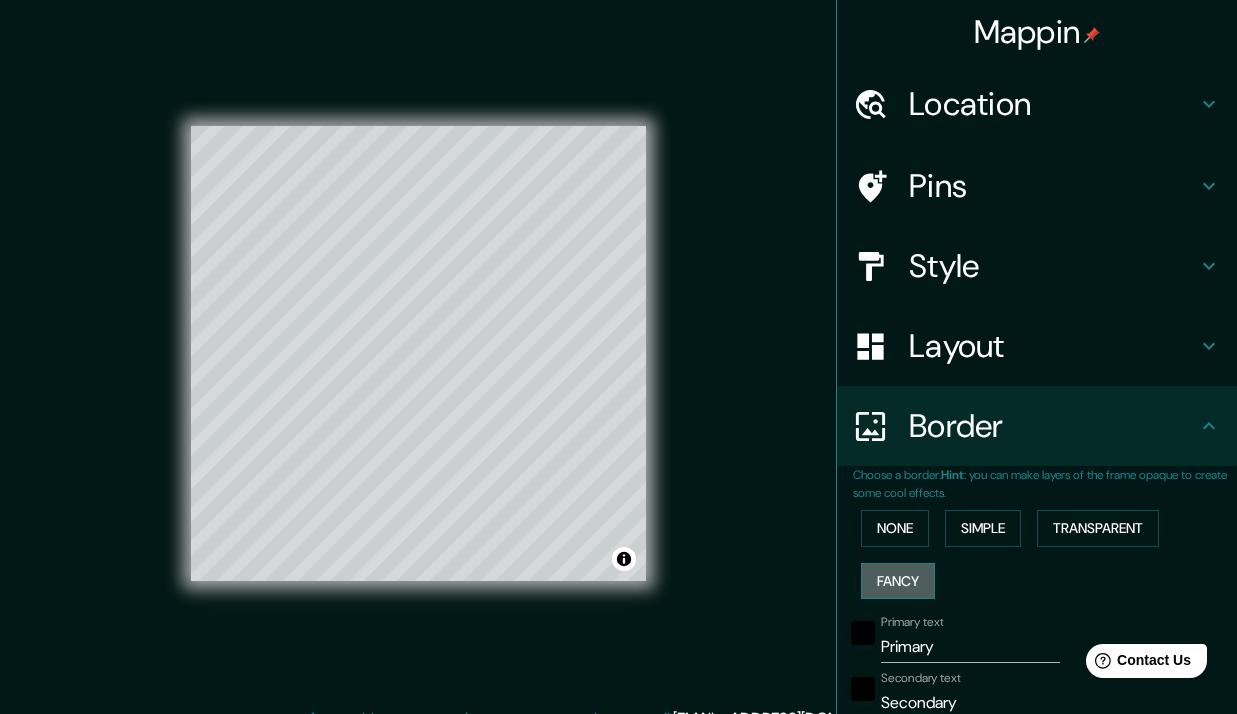 click on "Fancy" at bounding box center [898, 581] 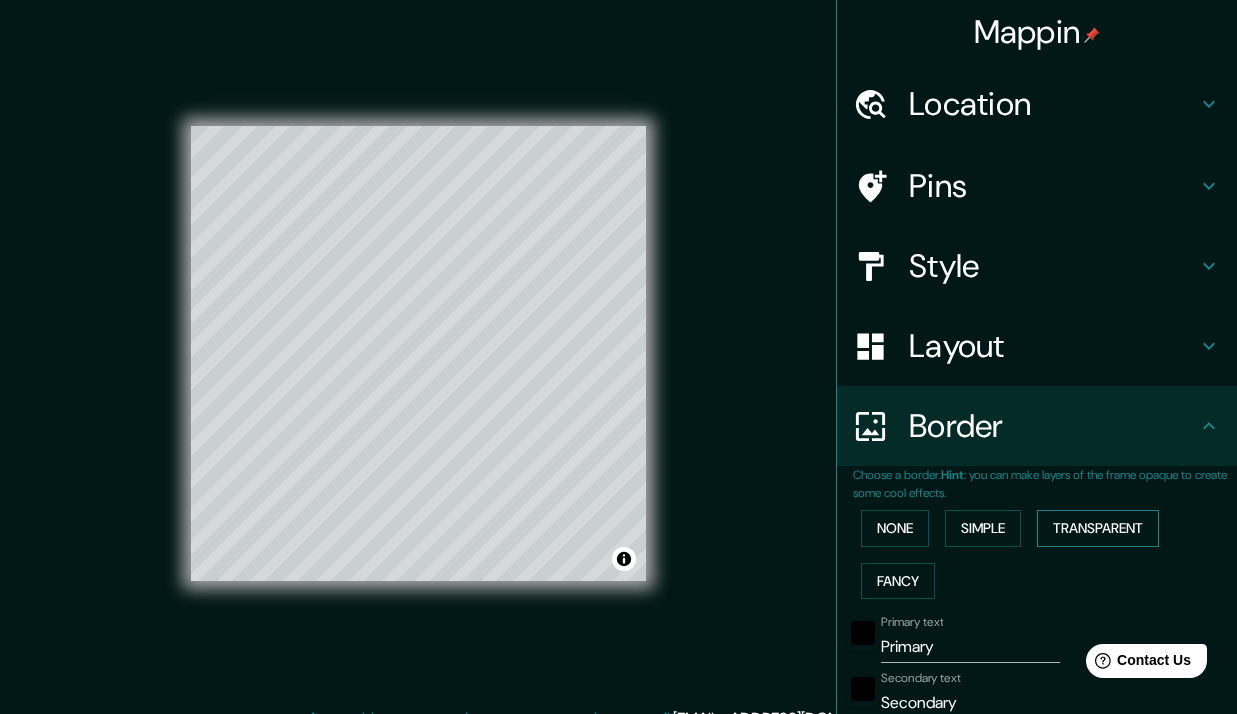 click on "Transparent" at bounding box center [1098, 528] 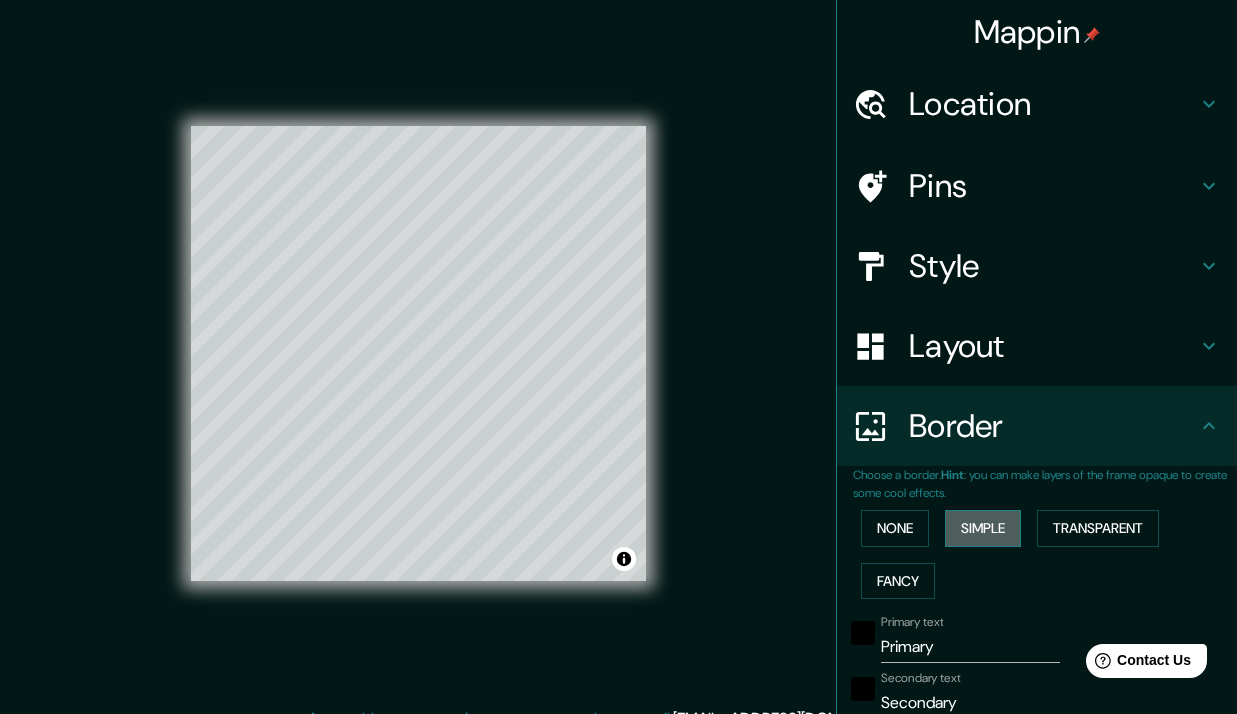 click on "Simple" at bounding box center (983, 528) 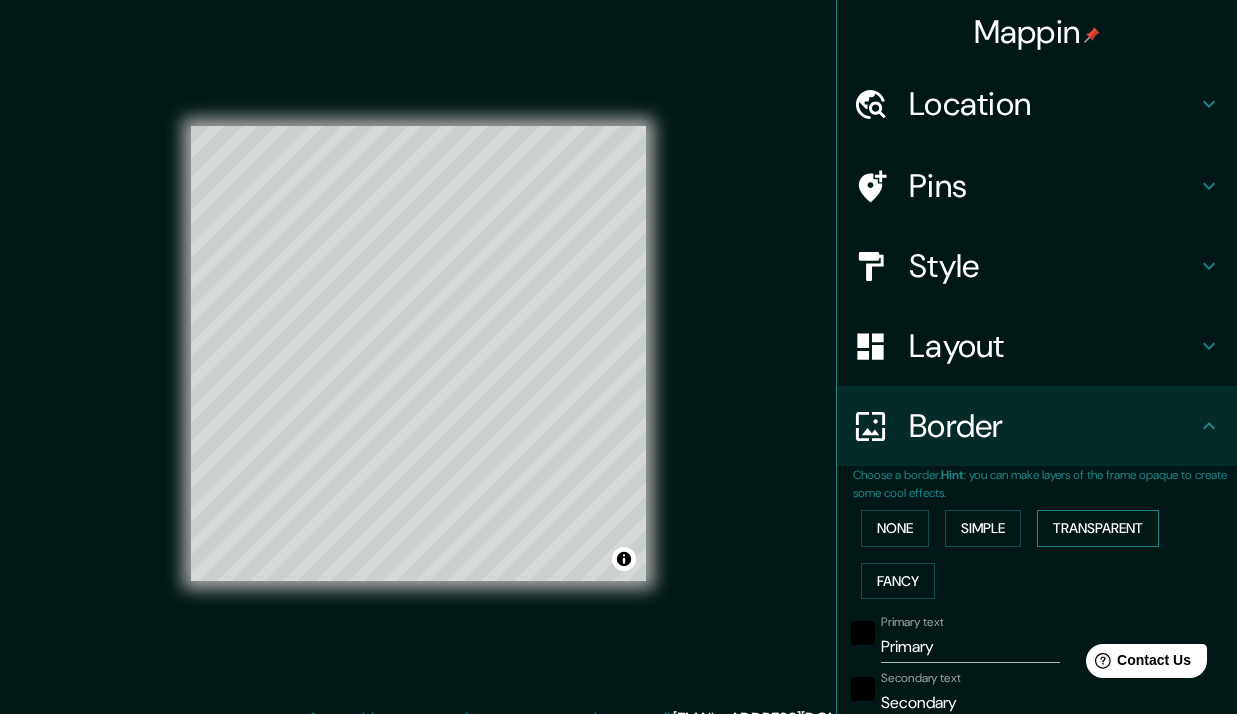 click on "Transparent" at bounding box center [1098, 528] 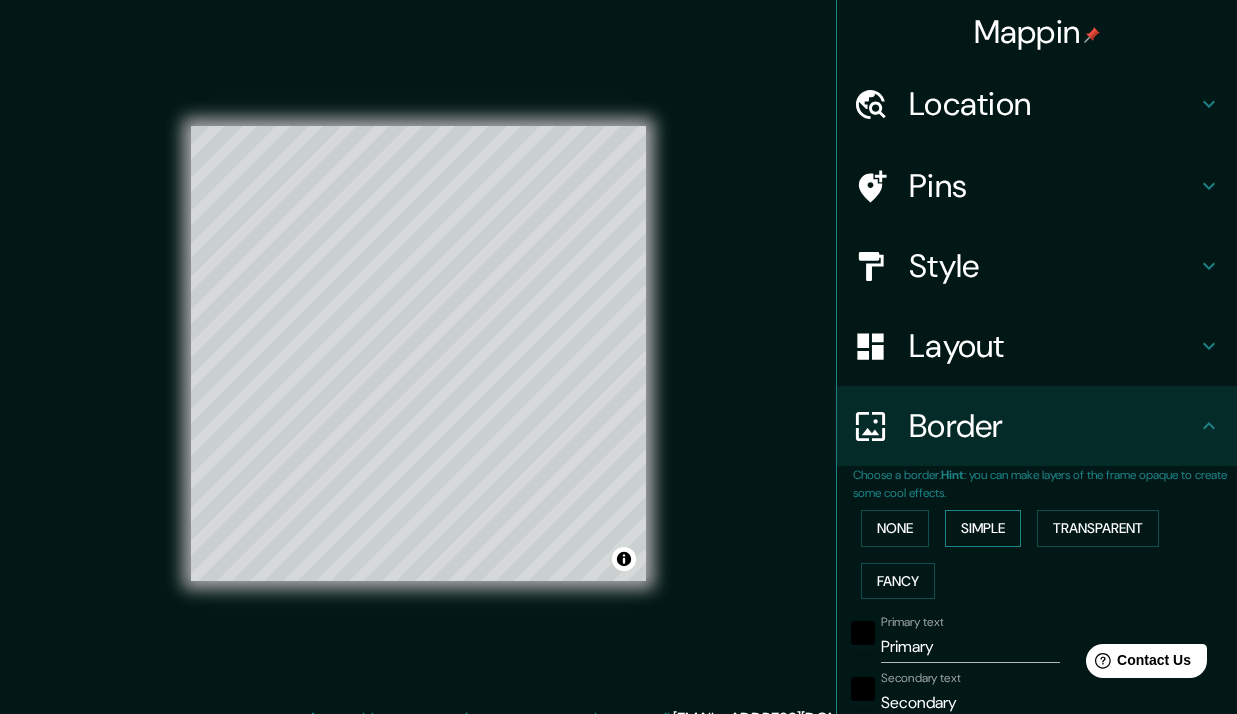 click on "Simple" at bounding box center [983, 528] 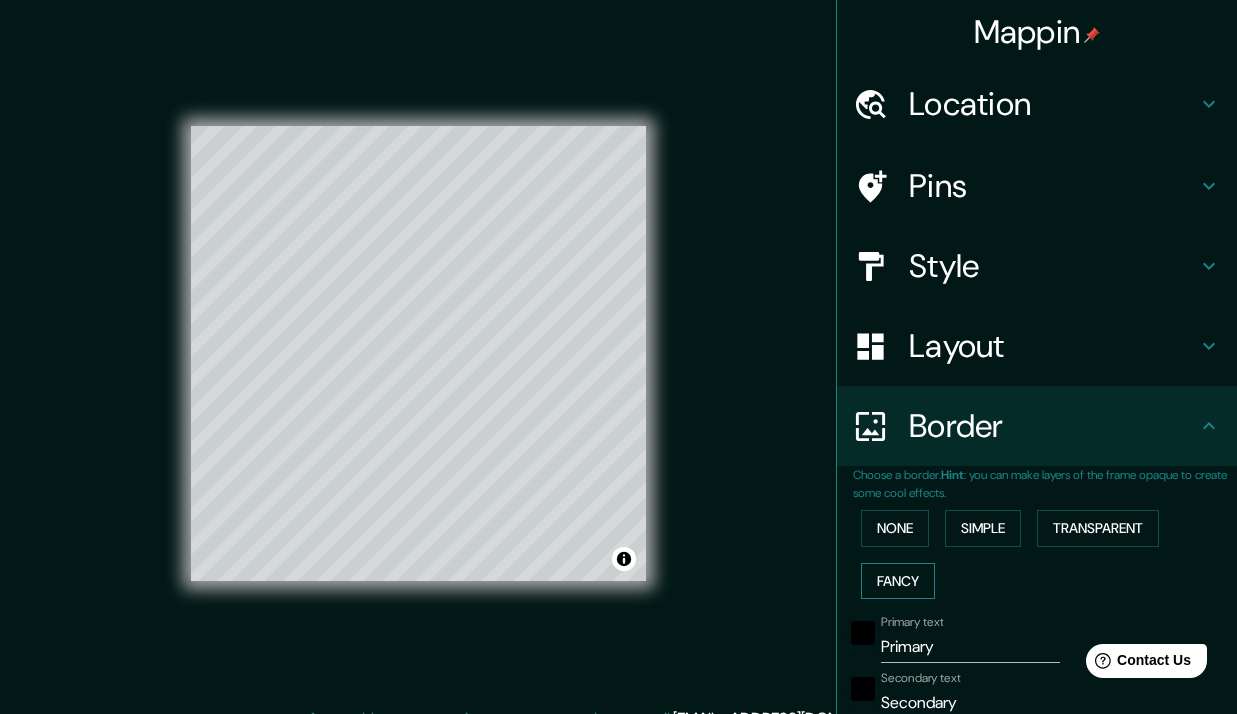 click on "Fancy" at bounding box center [898, 581] 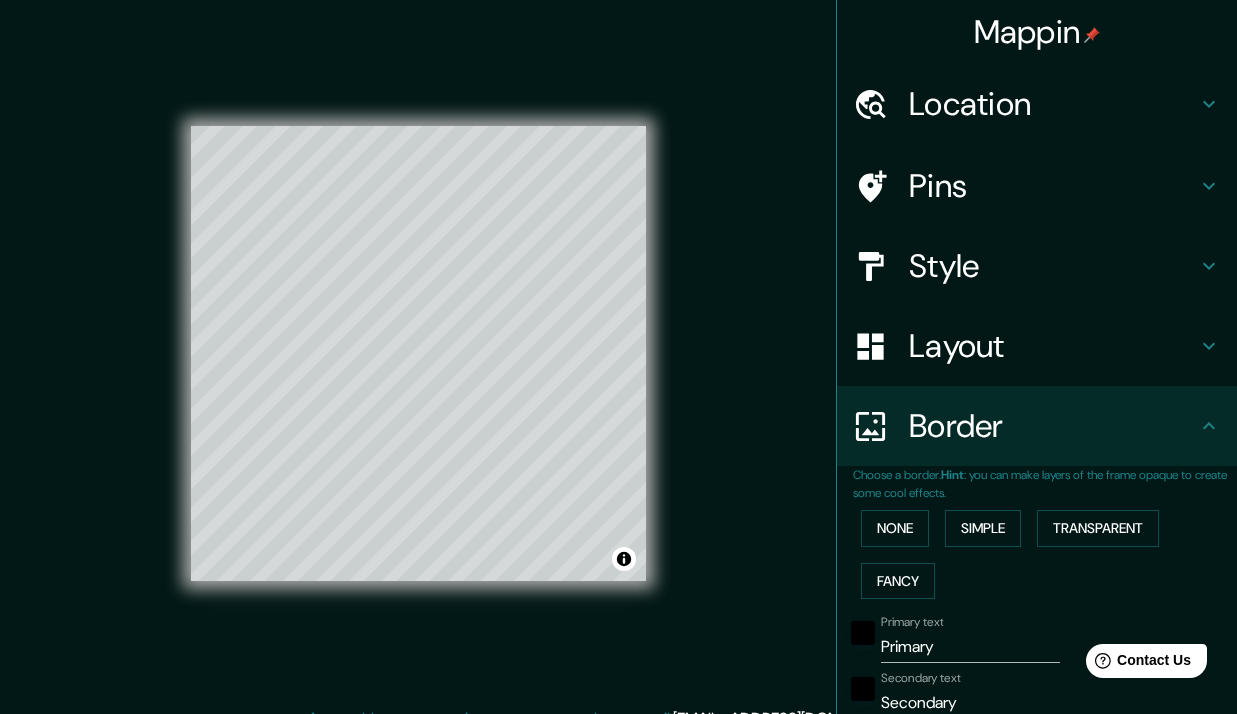 click on "None Simple Transparent Fancy" at bounding box center [1045, 554] 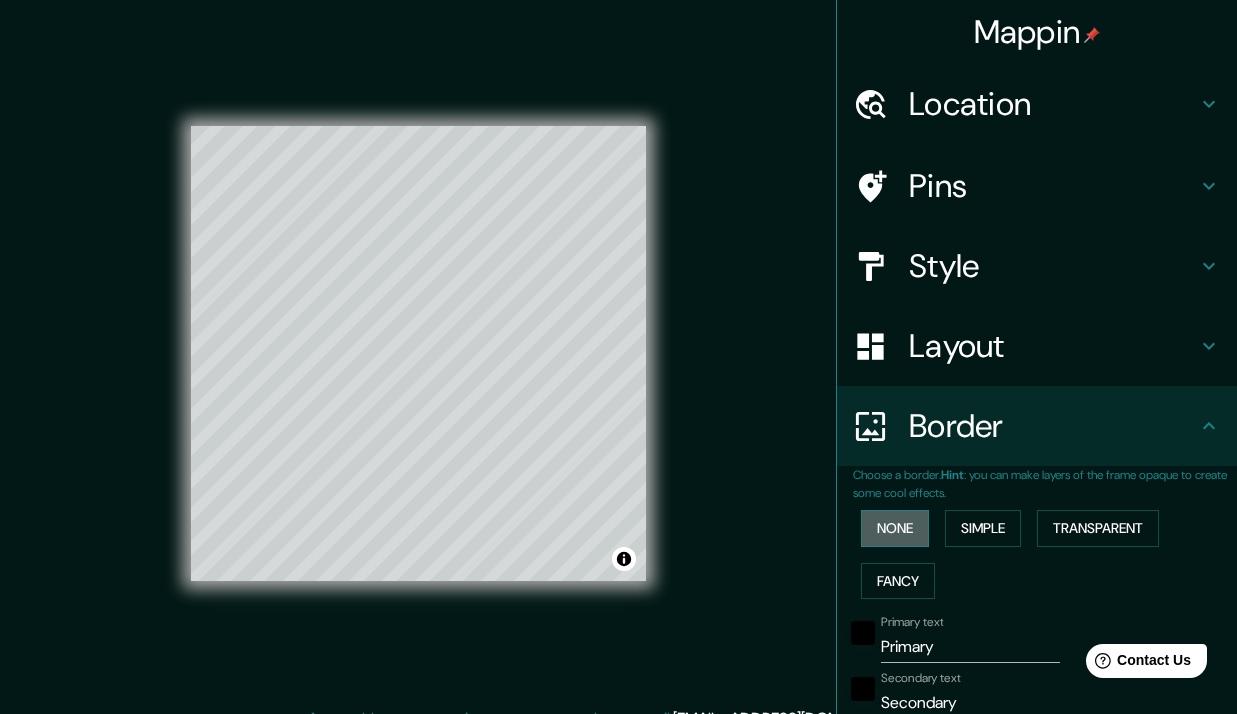 click on "None" at bounding box center (895, 528) 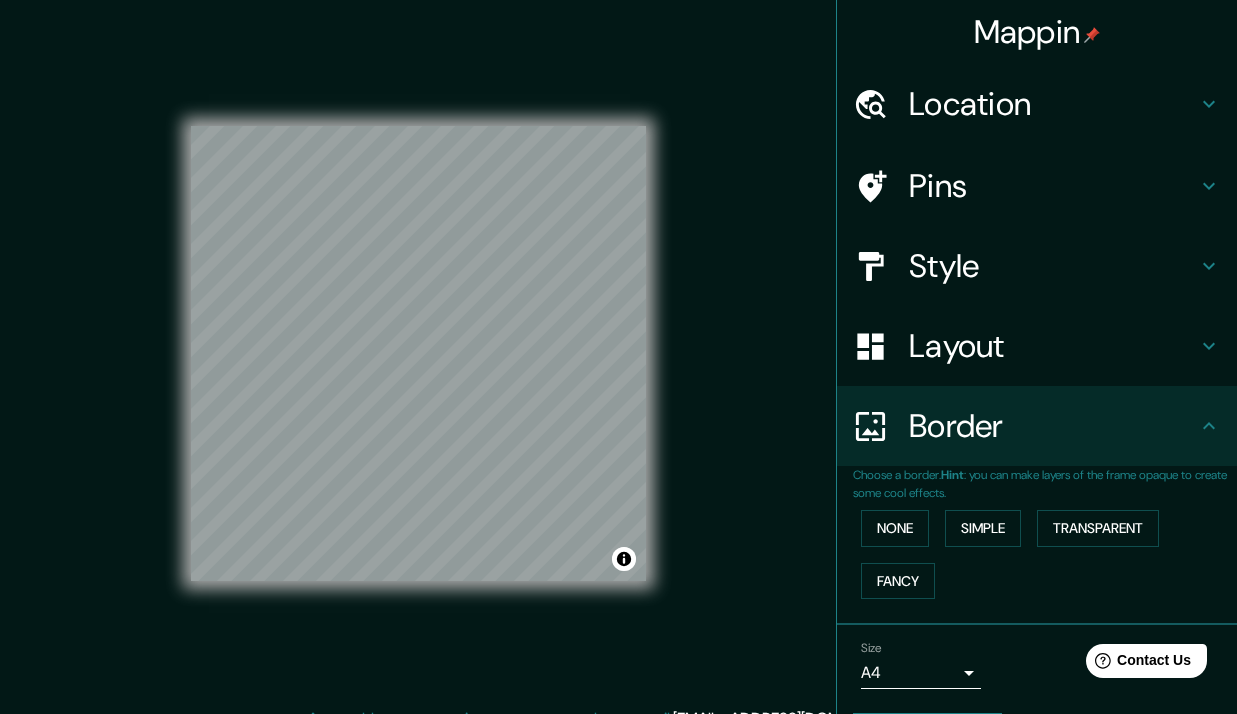 click on "Style" at bounding box center (1053, 266) 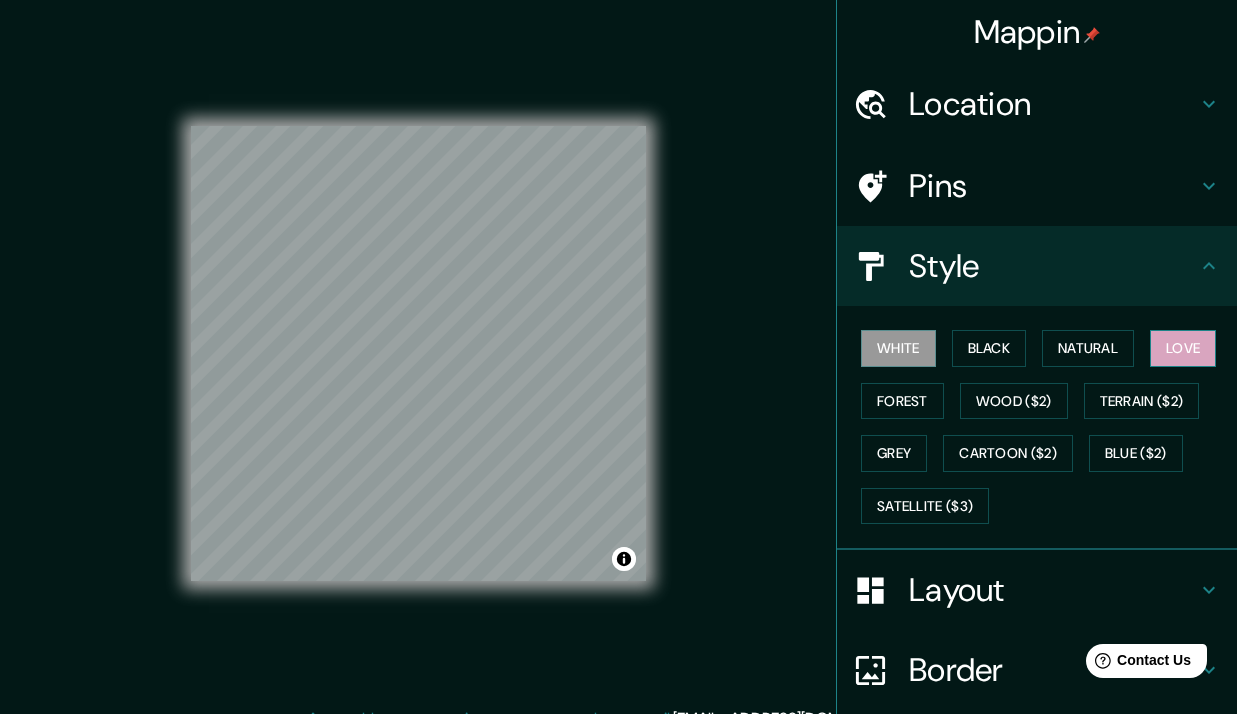 click on "Love" at bounding box center (1183, 348) 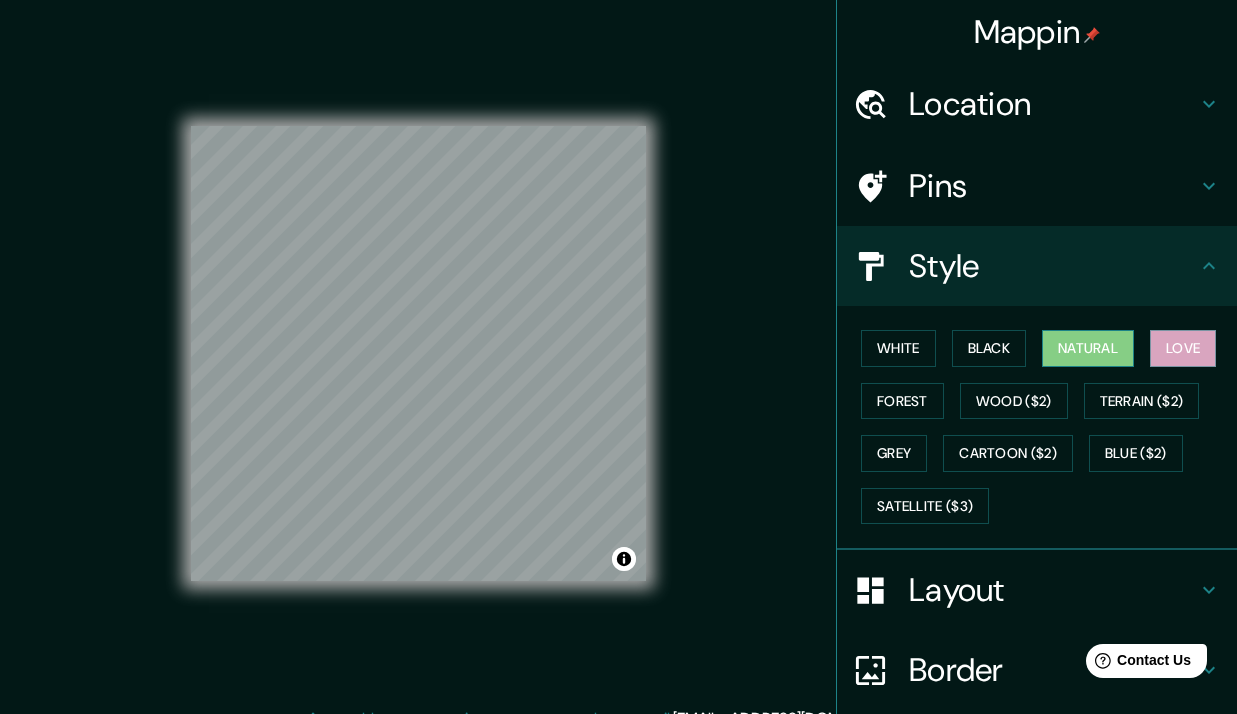 click on "Natural" at bounding box center [1088, 348] 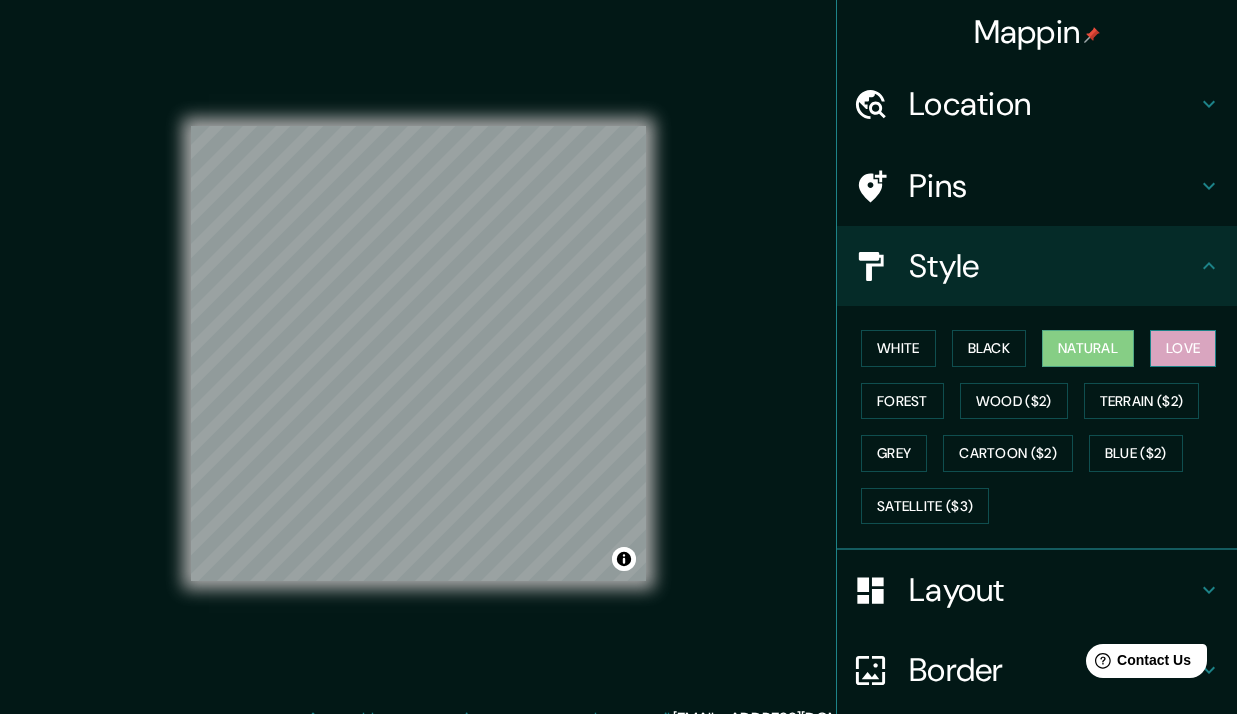 click on "Love" at bounding box center [1183, 348] 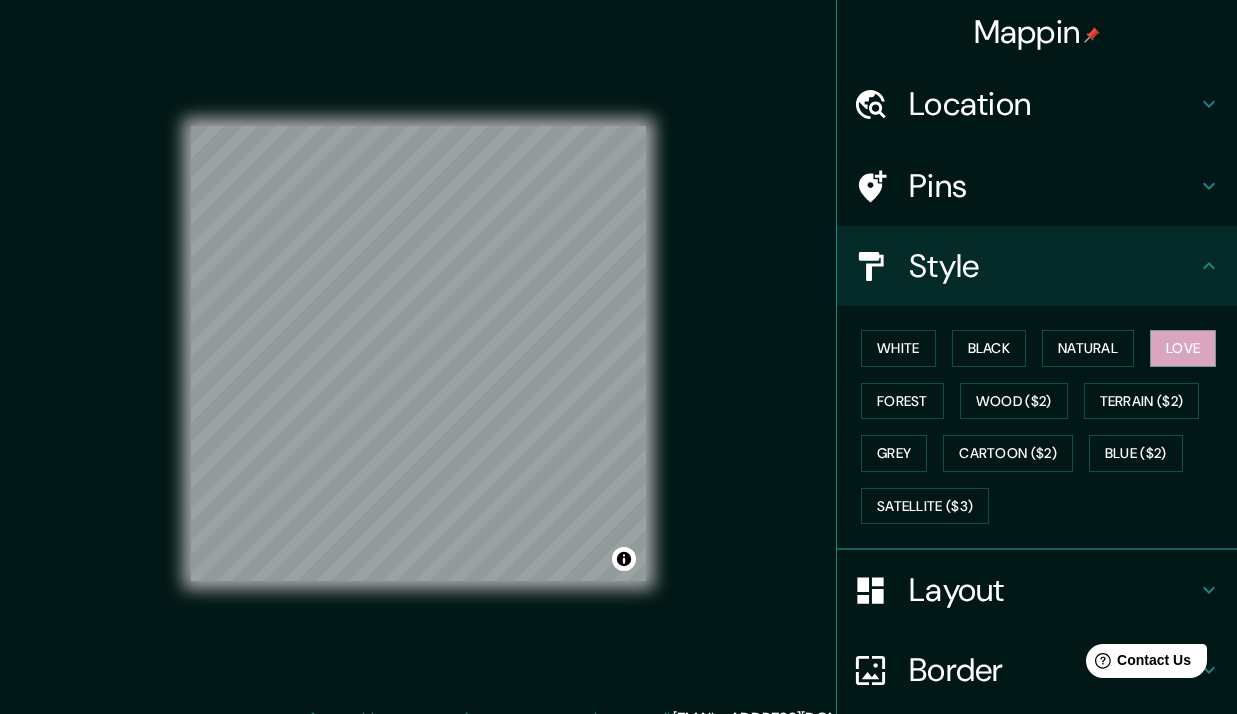 scroll, scrollTop: 162, scrollLeft: 0, axis: vertical 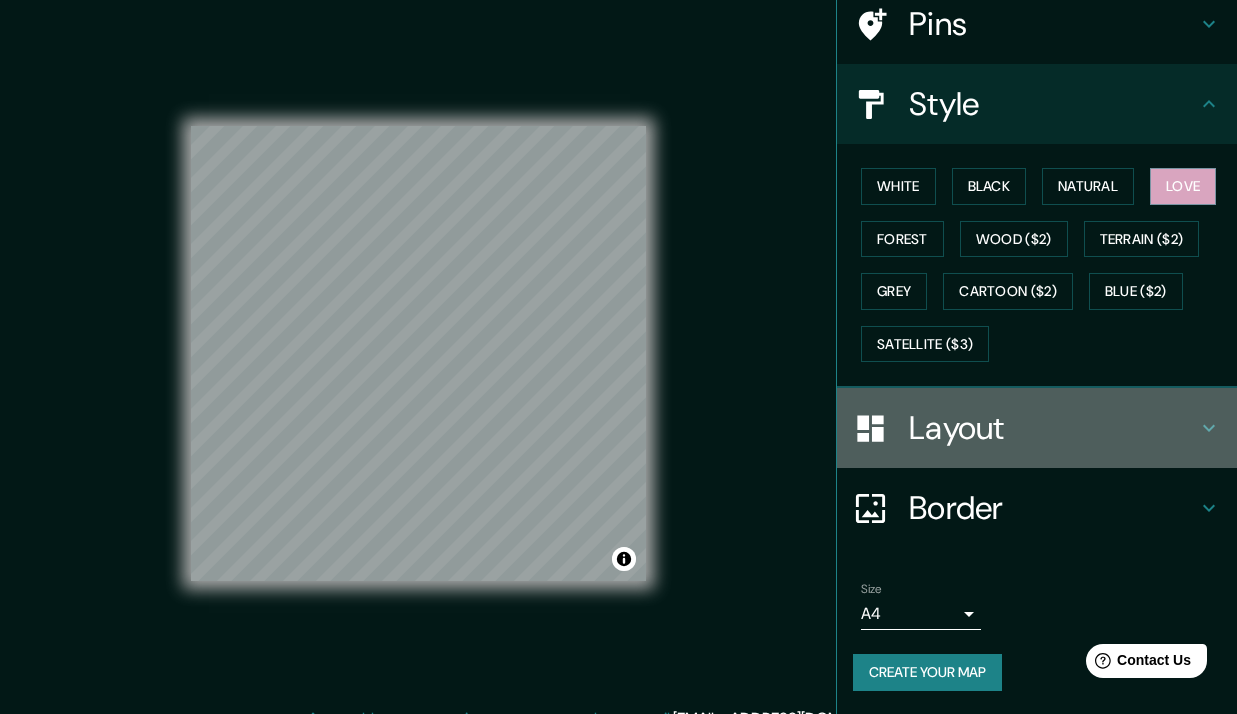 click on "Layout" at bounding box center [1053, 428] 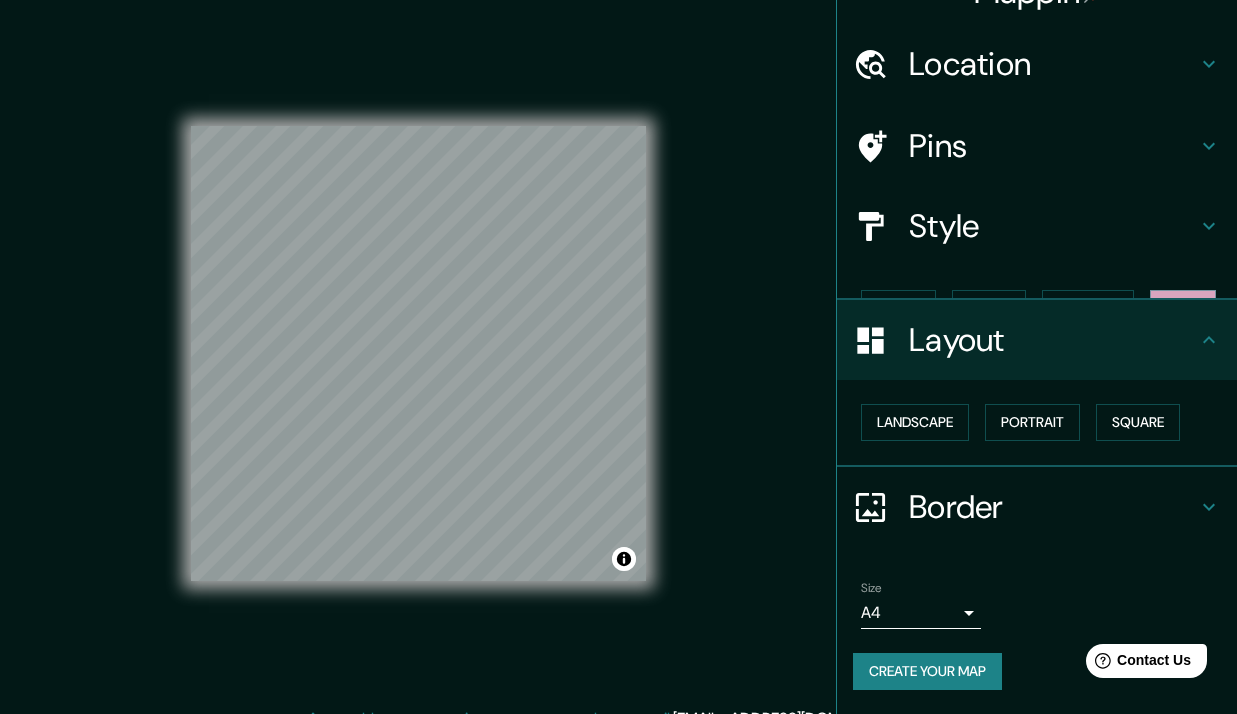 scroll, scrollTop: 5, scrollLeft: 0, axis: vertical 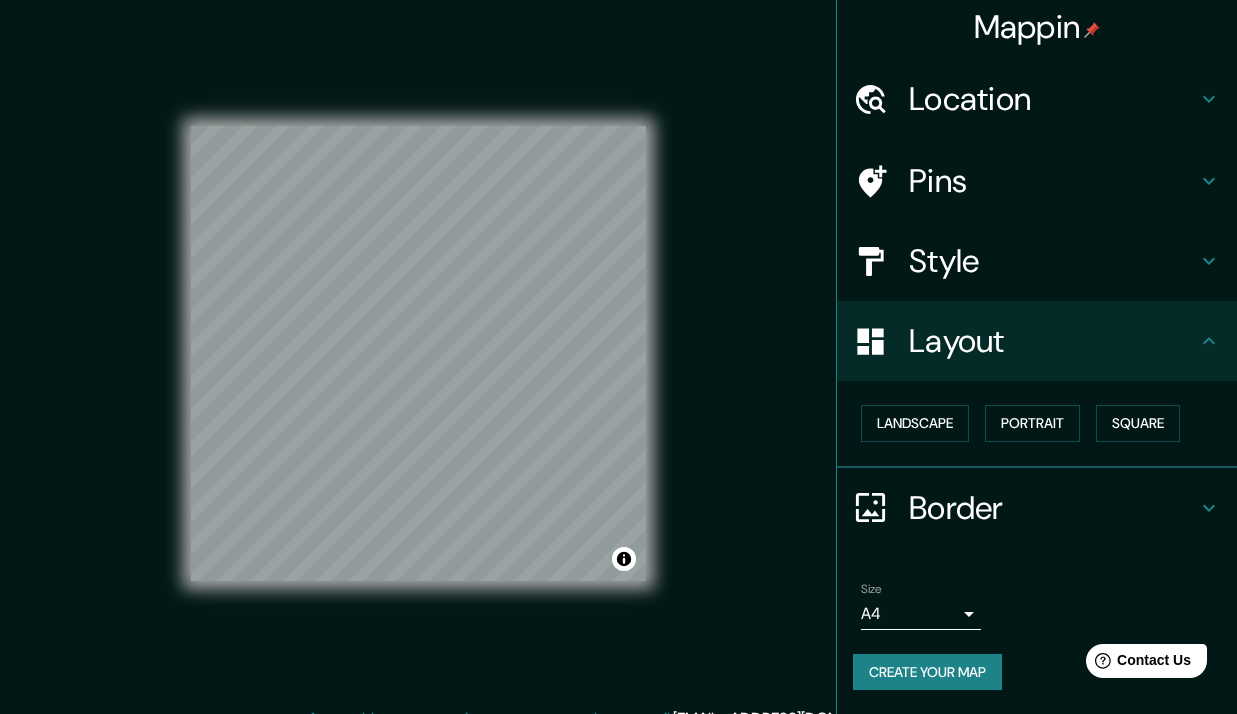 click on "Layout" at bounding box center (1053, 341) 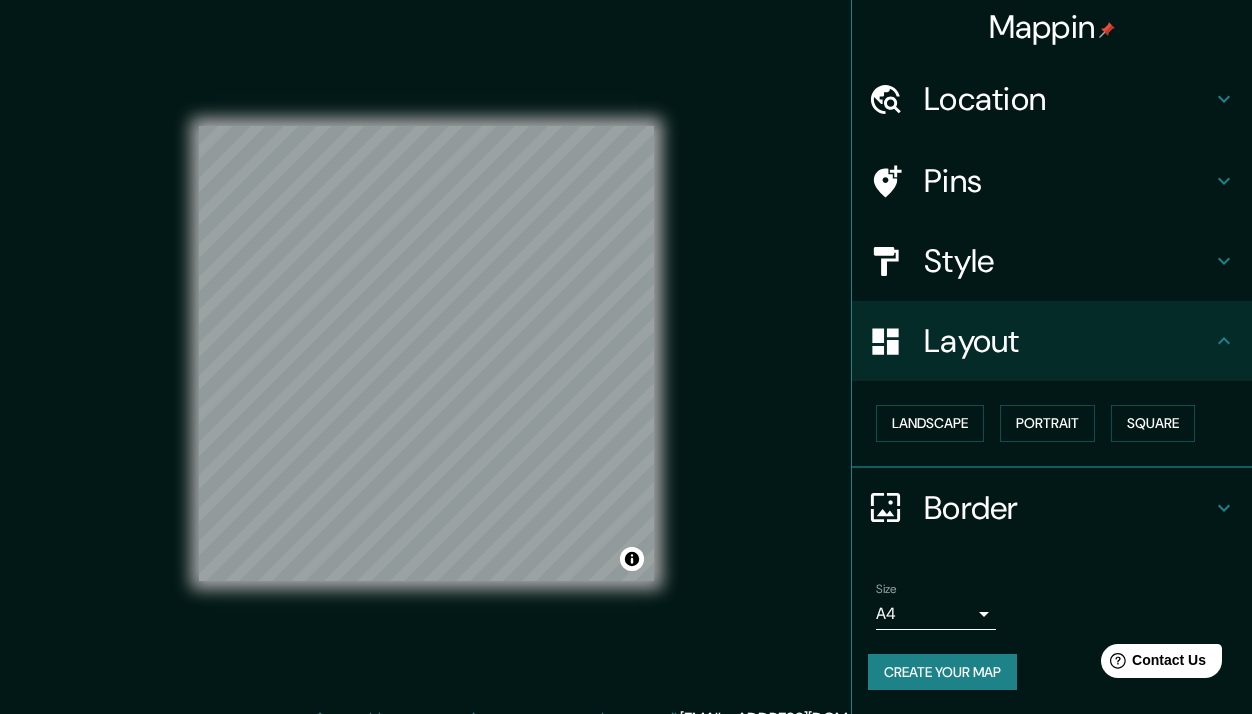 click on "Mappin Location Pins Style Layout Landscape Portrait Square Border Choose a border.  Hint : you can make layers of the frame opaque to create some cool effects. None Simple Transparent Fancy Size A4 single Create your map © Mapbox   © OpenStreetMap   Improve this map Any problems, suggestions, or concerns please email    help@mappin.pro . . ." at bounding box center (626, 357) 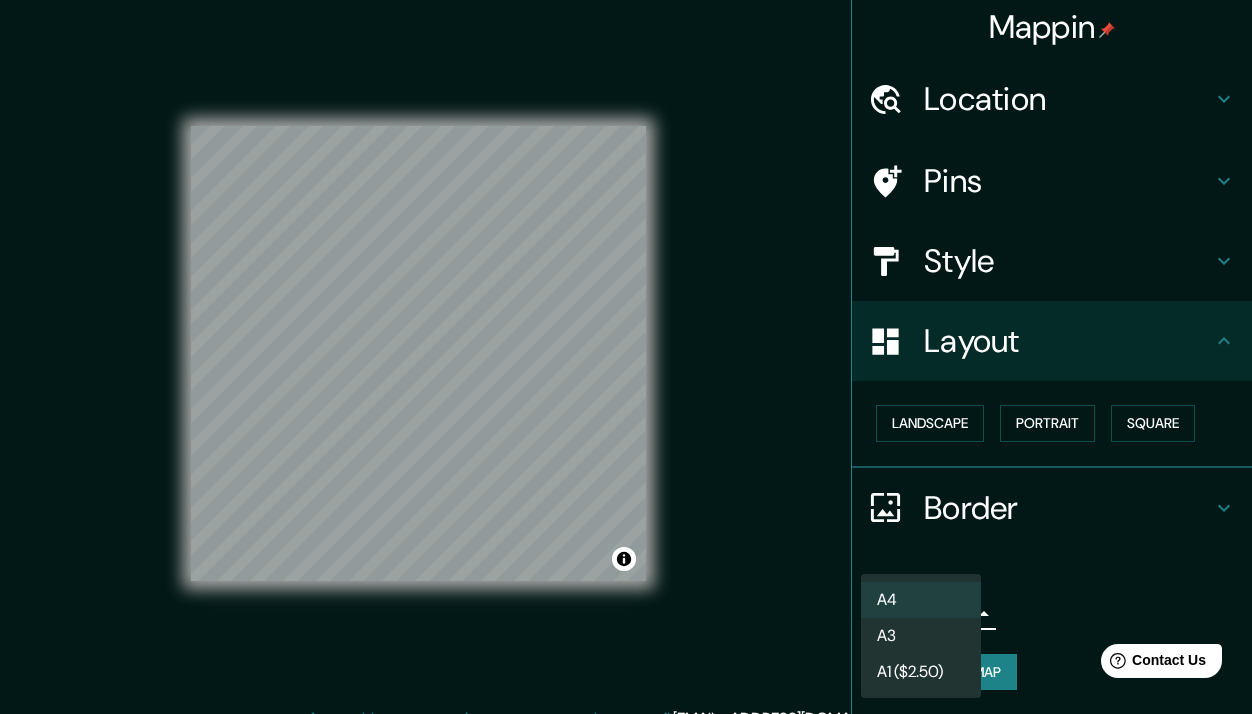 click on "A3" at bounding box center [921, 636] 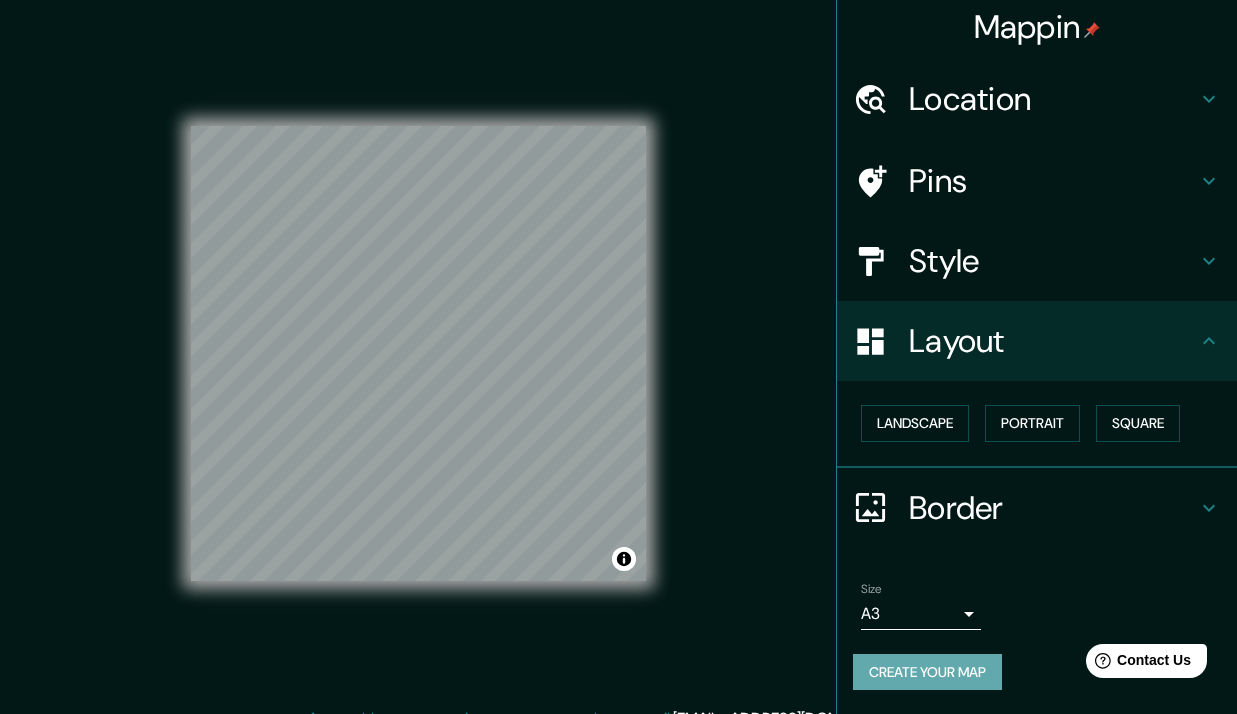 click on "Create your map" at bounding box center (927, 672) 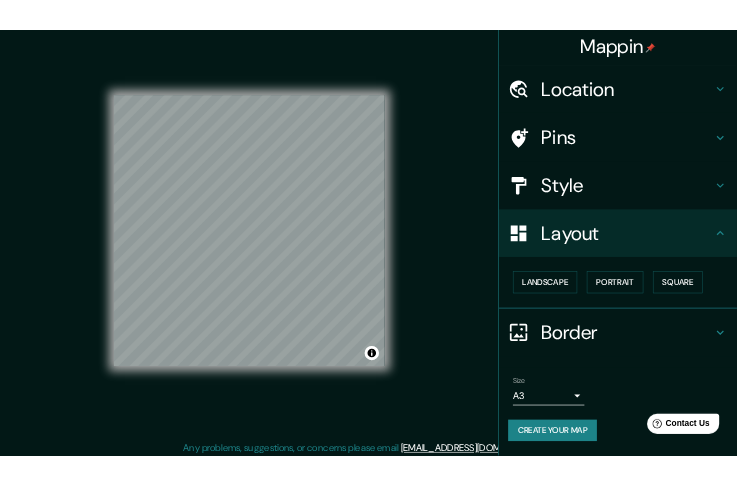 scroll, scrollTop: 24, scrollLeft: 0, axis: vertical 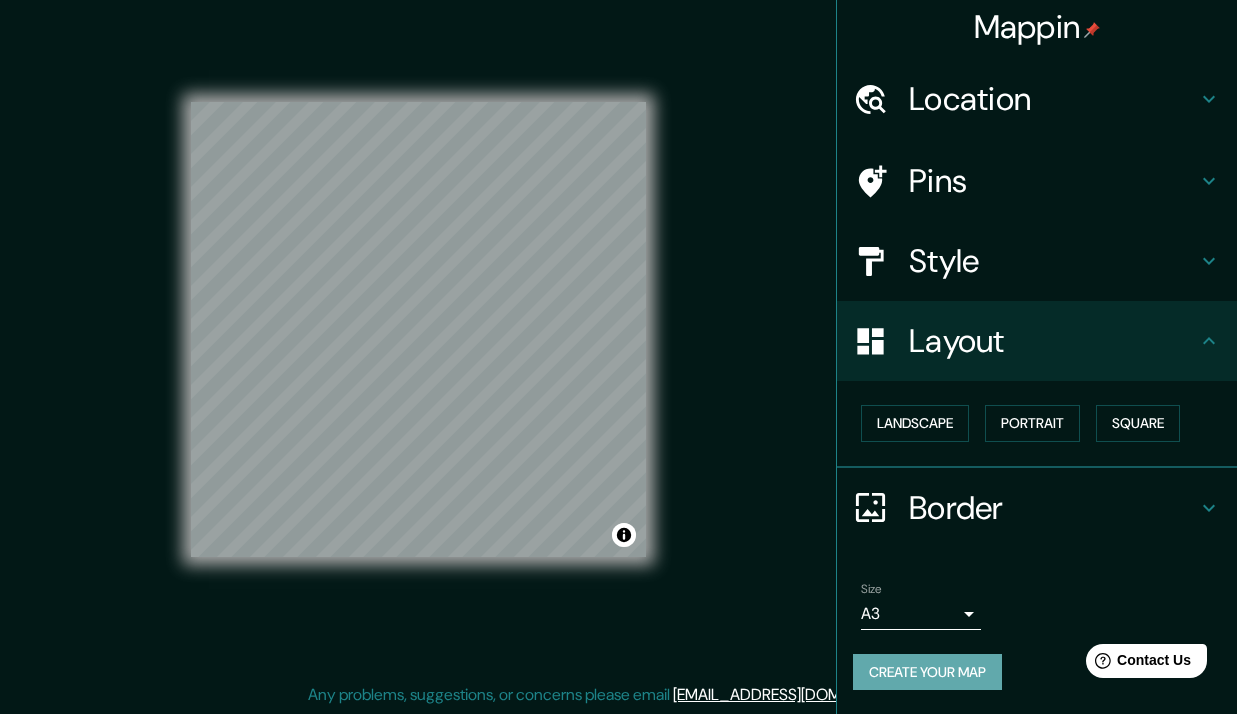click on "Create your map" at bounding box center (927, 672) 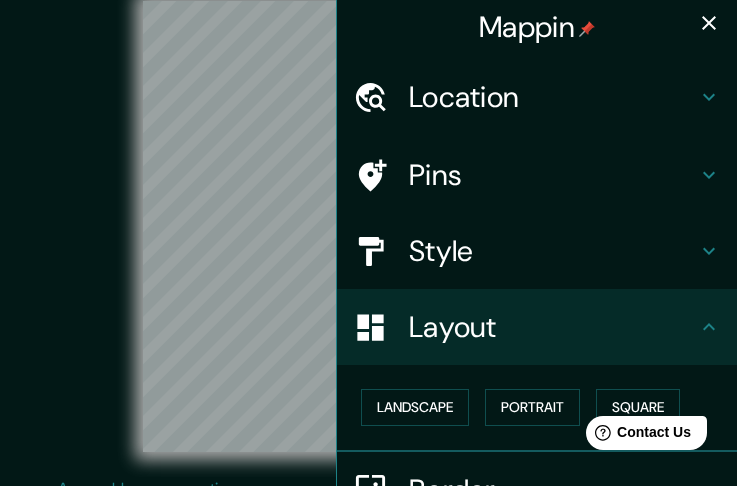 scroll, scrollTop: 7, scrollLeft: 0, axis: vertical 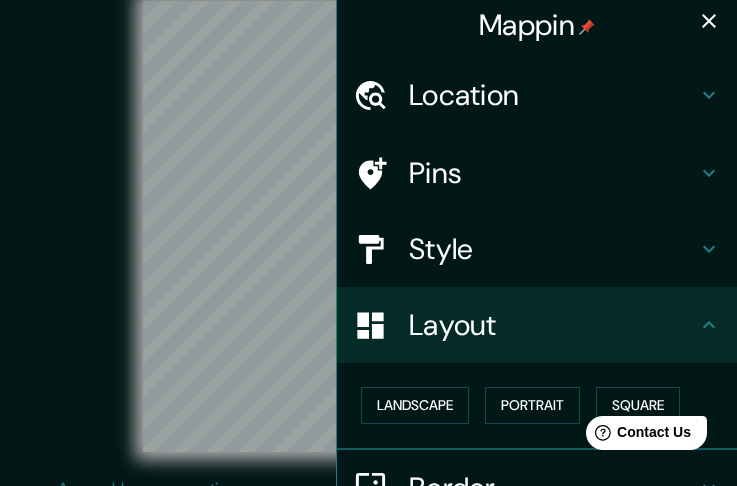 click on "Landscape Portrait Square" at bounding box center (537, 406) 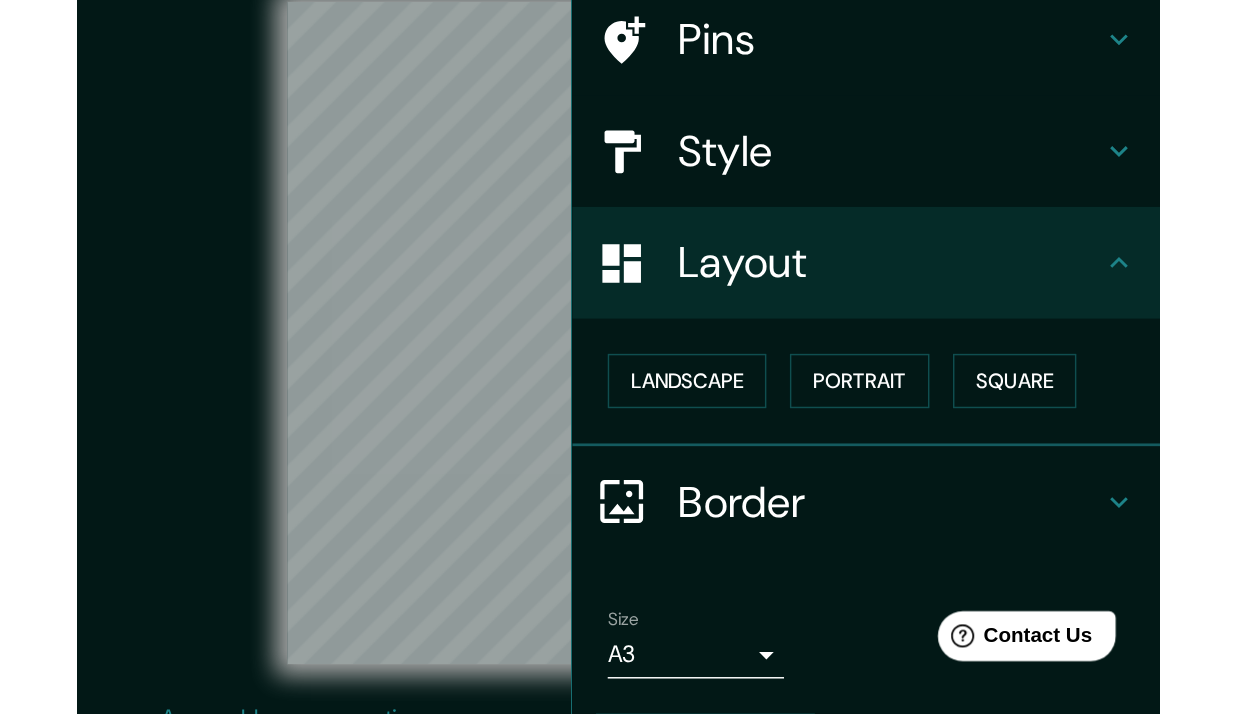 scroll, scrollTop: 213, scrollLeft: 0, axis: vertical 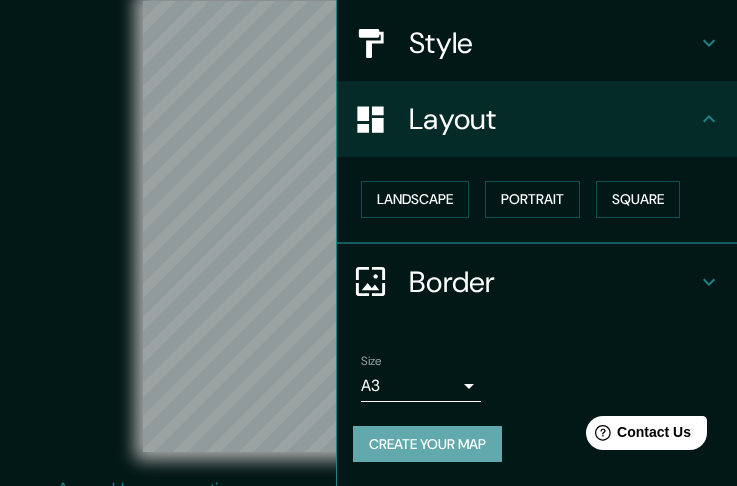 click on "Create your map" at bounding box center (427, 444) 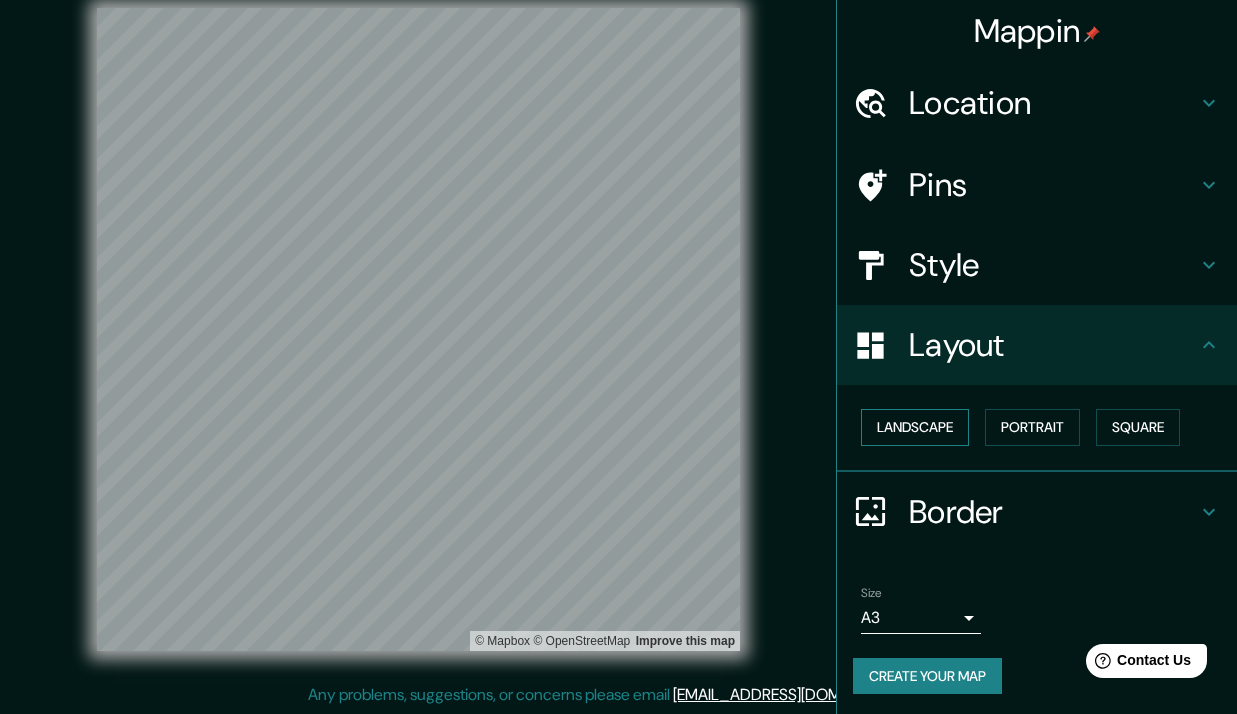 scroll, scrollTop: 0, scrollLeft: 0, axis: both 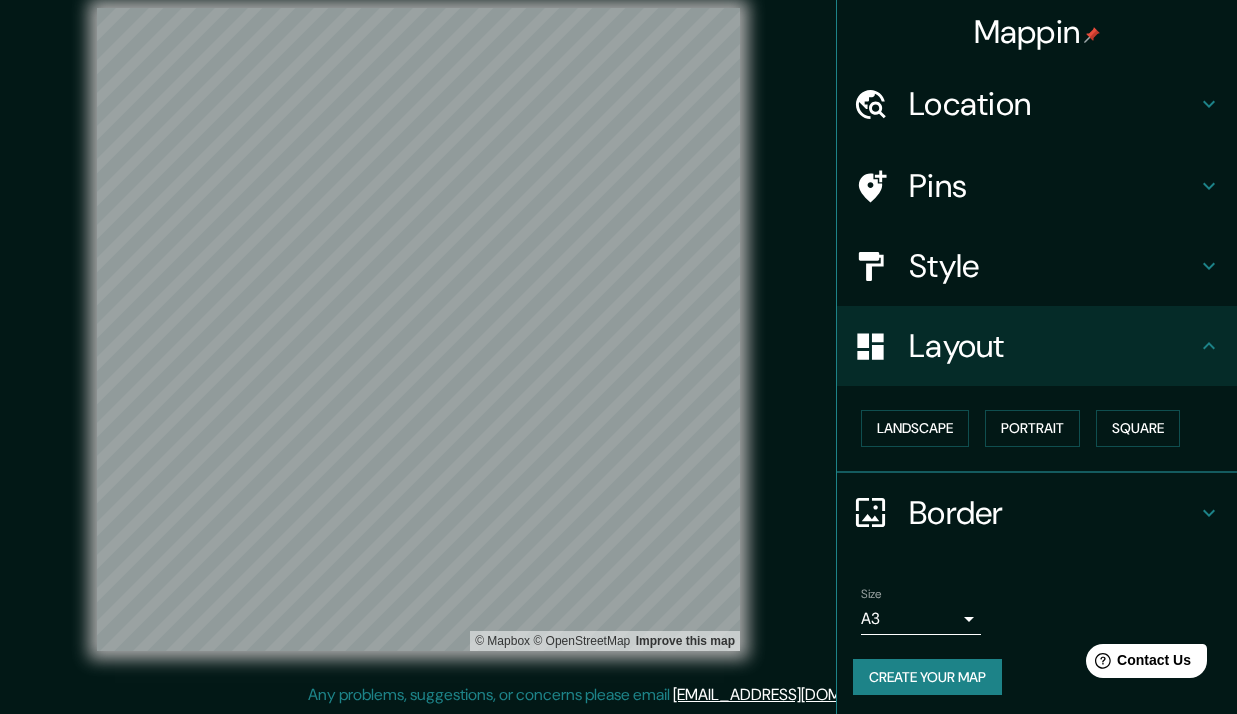 click on "Size A3 single Create your map" at bounding box center [1037, 645] 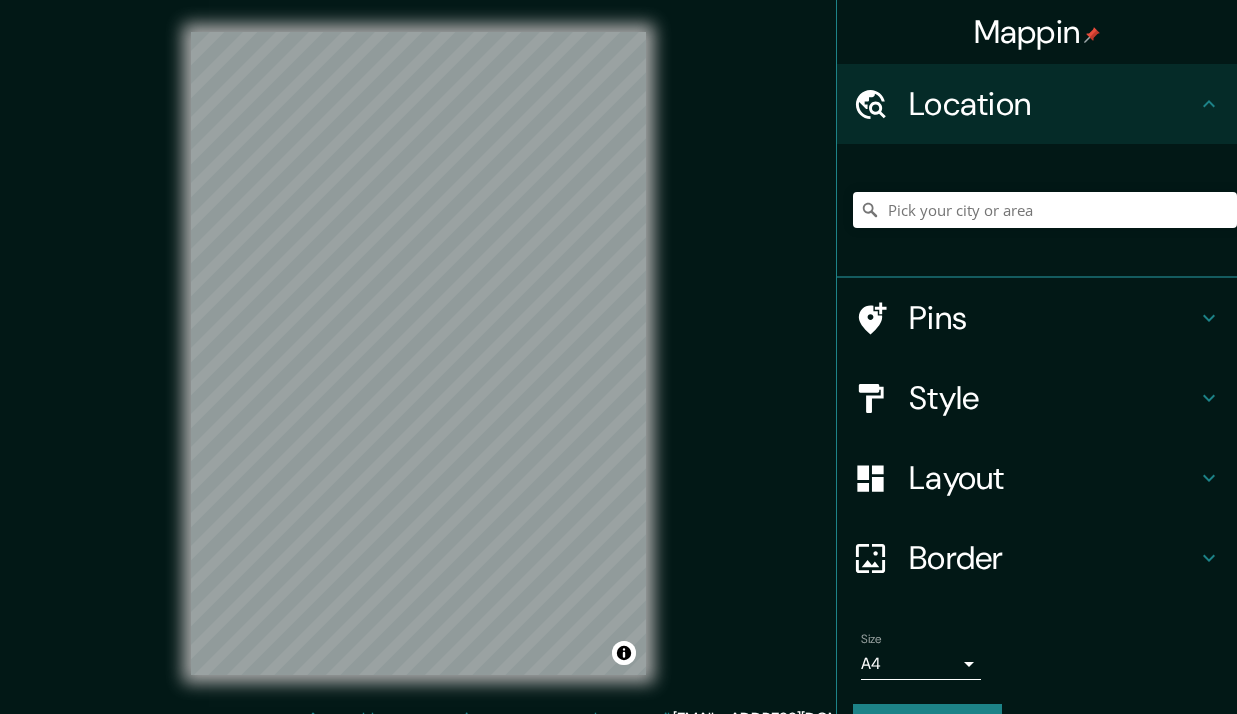 scroll, scrollTop: 24, scrollLeft: 0, axis: vertical 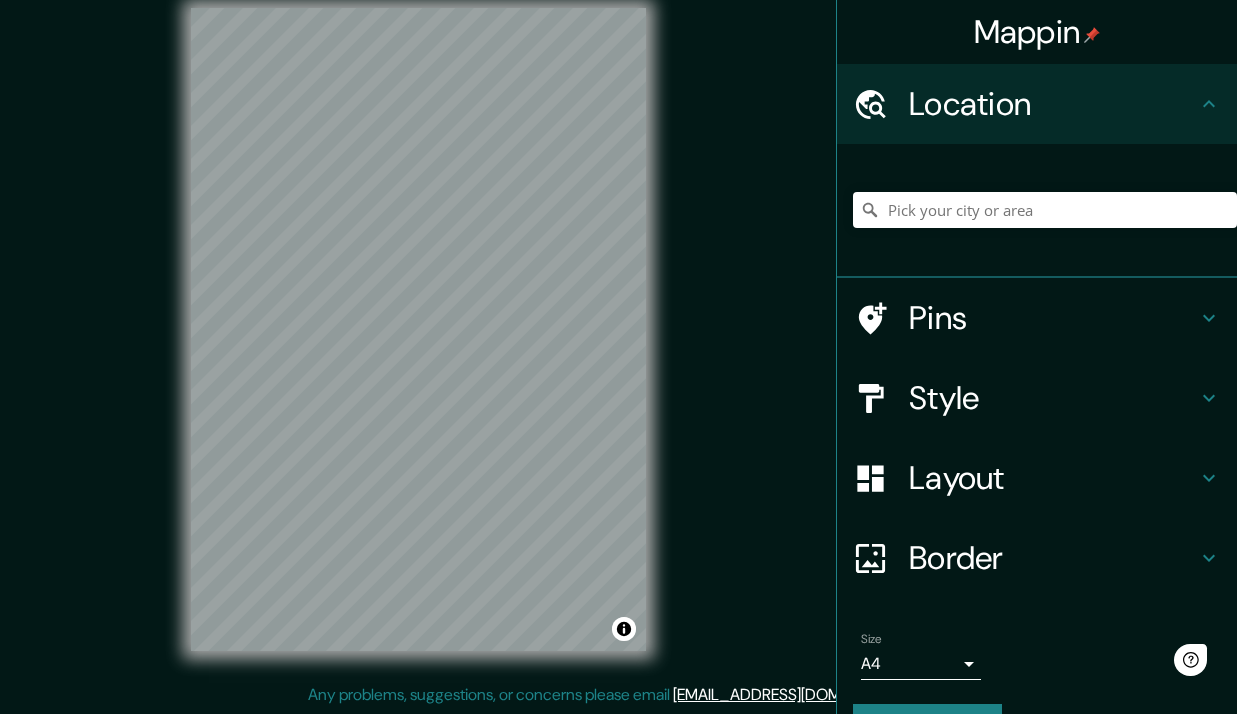 click on "Mappin Location Pins Style Layout Border Choose a border.  Hint : you can make layers of the frame opaque to create some cool effects. None Simple Transparent Fancy Size A4 single Create your map © Mapbox   © OpenStreetMap   Improve this map Any problems, suggestions, or concerns please email    [EMAIL_ADDRESS][DOMAIN_NAME] . . ." at bounding box center [618, 345] 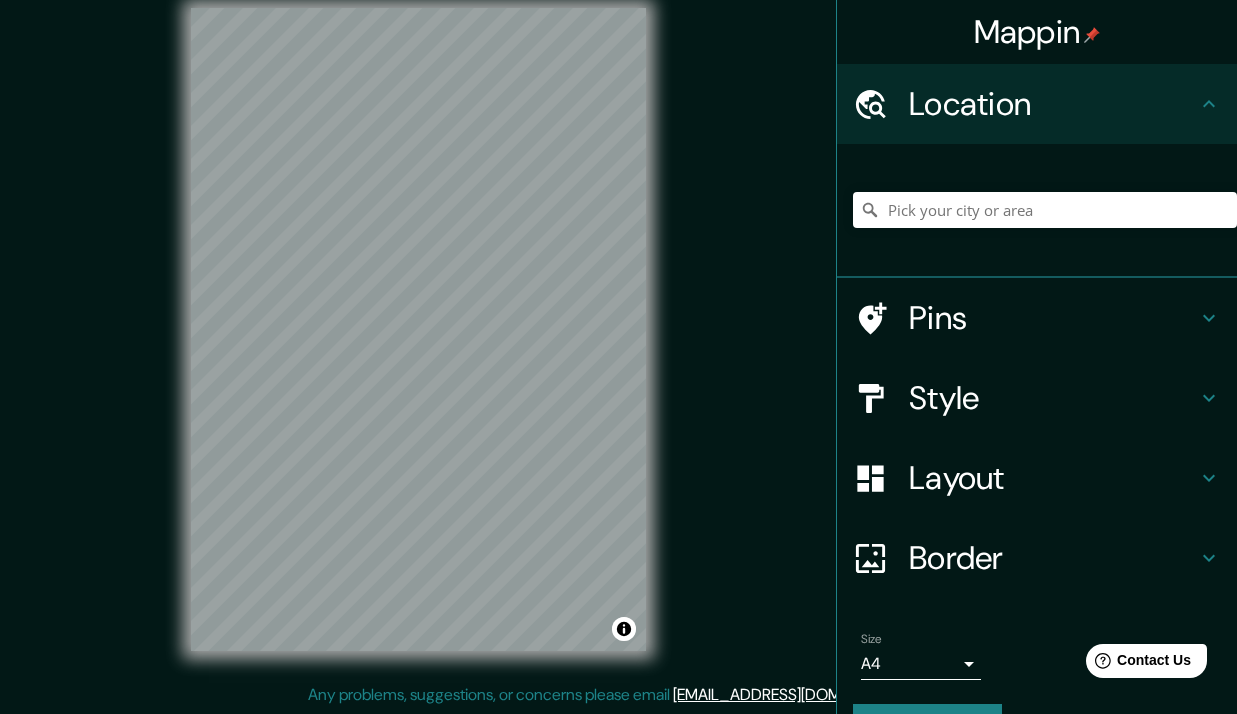 click on "Mappin Location Pins Style Layout Border Choose a border.  Hint : you can make layers of the frame opaque to create some cool effects. None Simple Transparent Fancy Size A4 single Create your map © Mapbox   © OpenStreetMap   Improve this map Any problems, suggestions, or concerns please email    help@mappin.pro . . ." at bounding box center [618, 345] 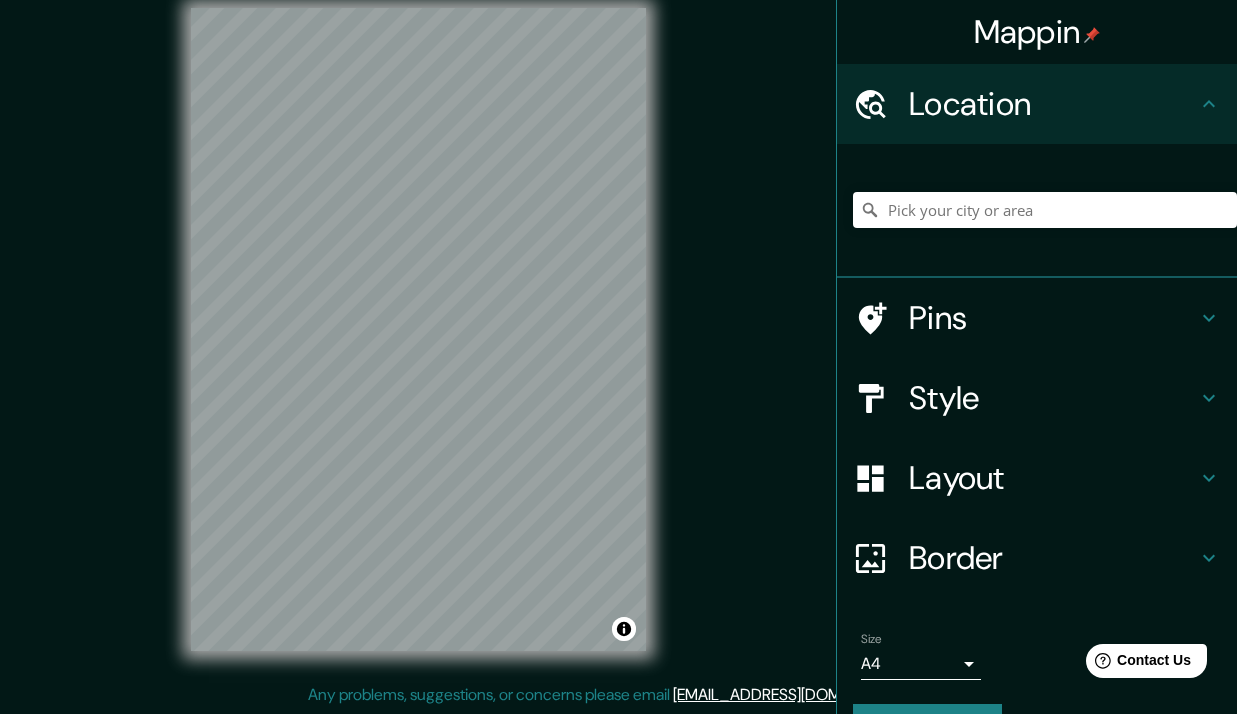 click on "Mappin Location Pins Style Layout Border Choose a border.  Hint : you can make layers of the frame opaque to create some cool effects. None Simple Transparent Fancy Size A4 single Create your map © Mapbox   © OpenStreetMap   Improve this map Any problems, suggestions, or concerns please email    help@mappin.pro . . ." at bounding box center [618, 345] 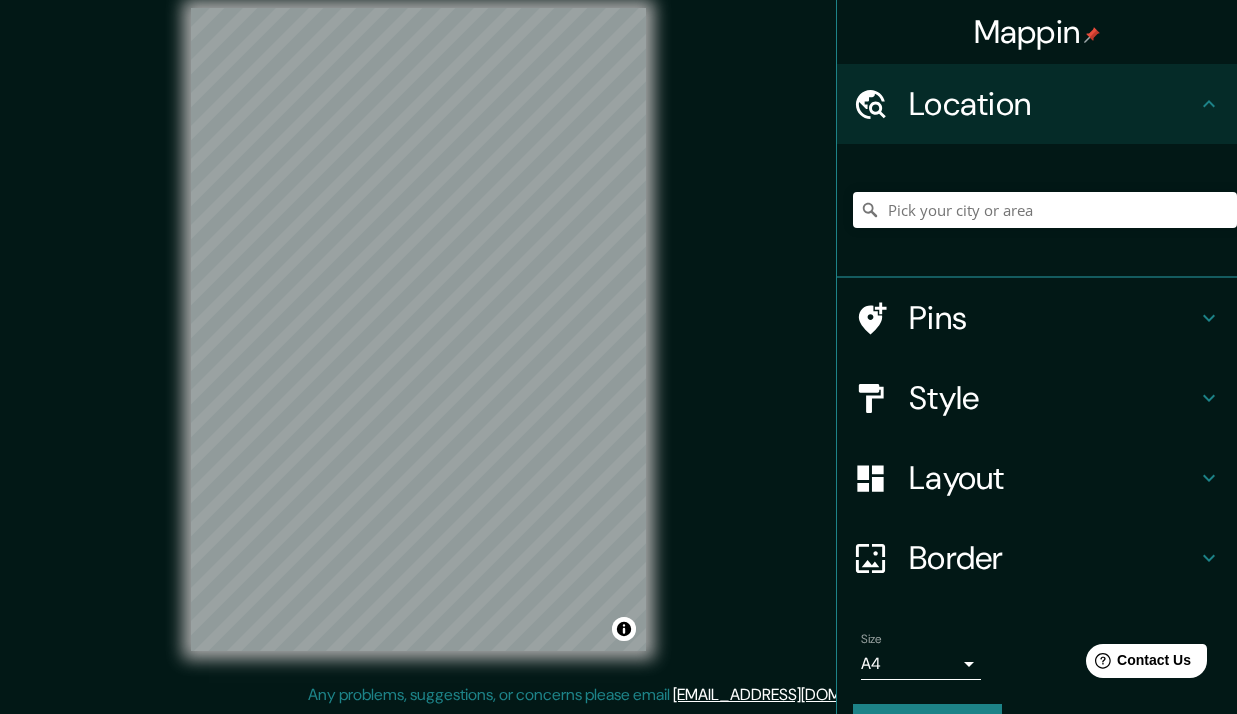 click on "Layout" at bounding box center [1053, 478] 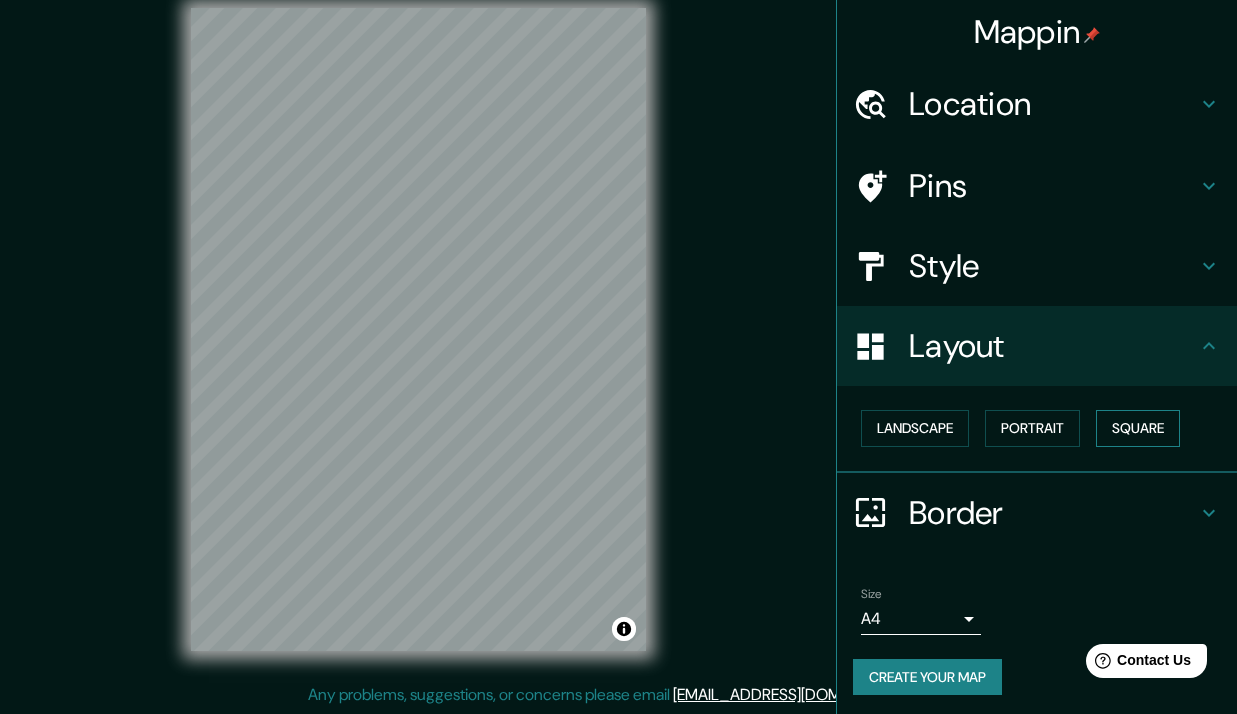 click on "Square" at bounding box center (1138, 428) 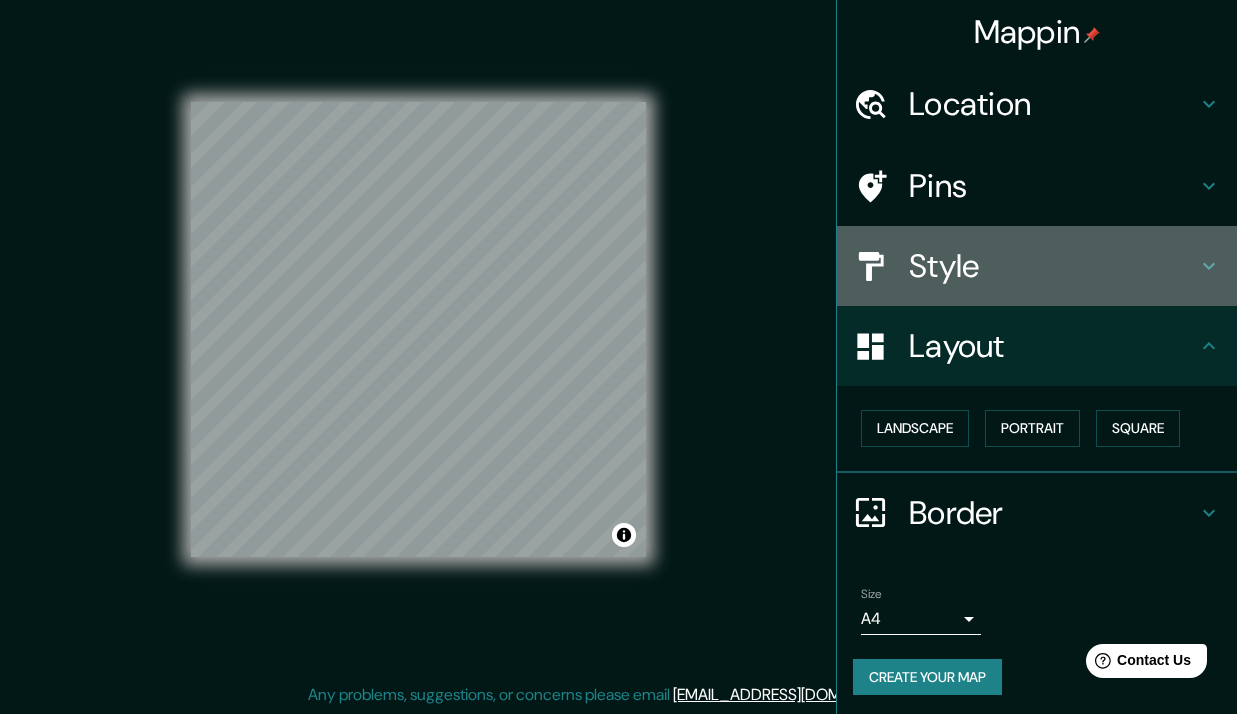 click on "Style" at bounding box center [1037, 266] 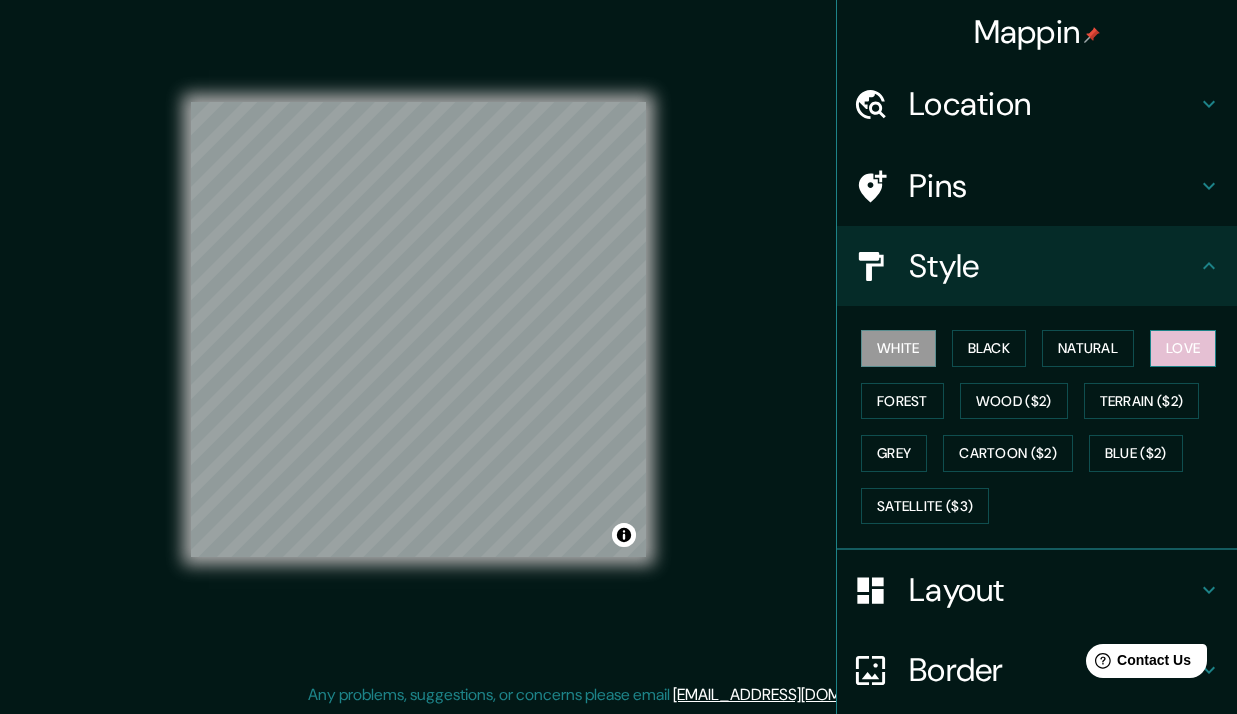 click on "Love" at bounding box center [1183, 348] 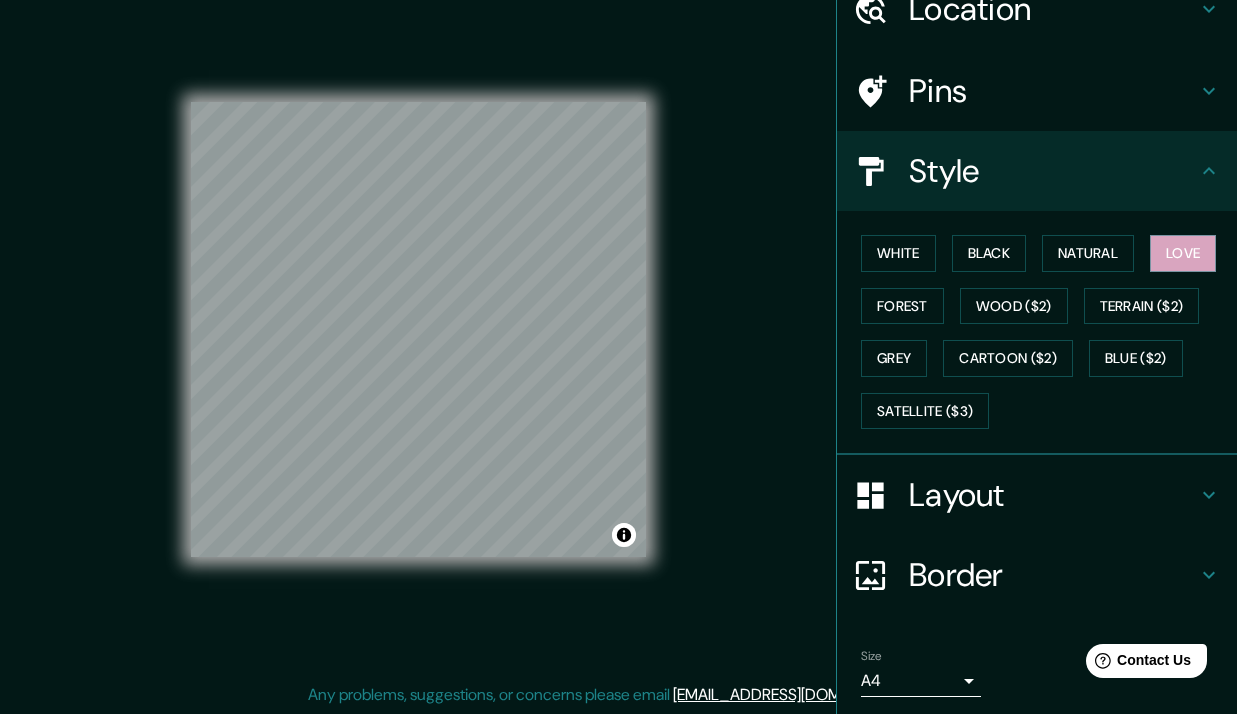 scroll, scrollTop: 162, scrollLeft: 0, axis: vertical 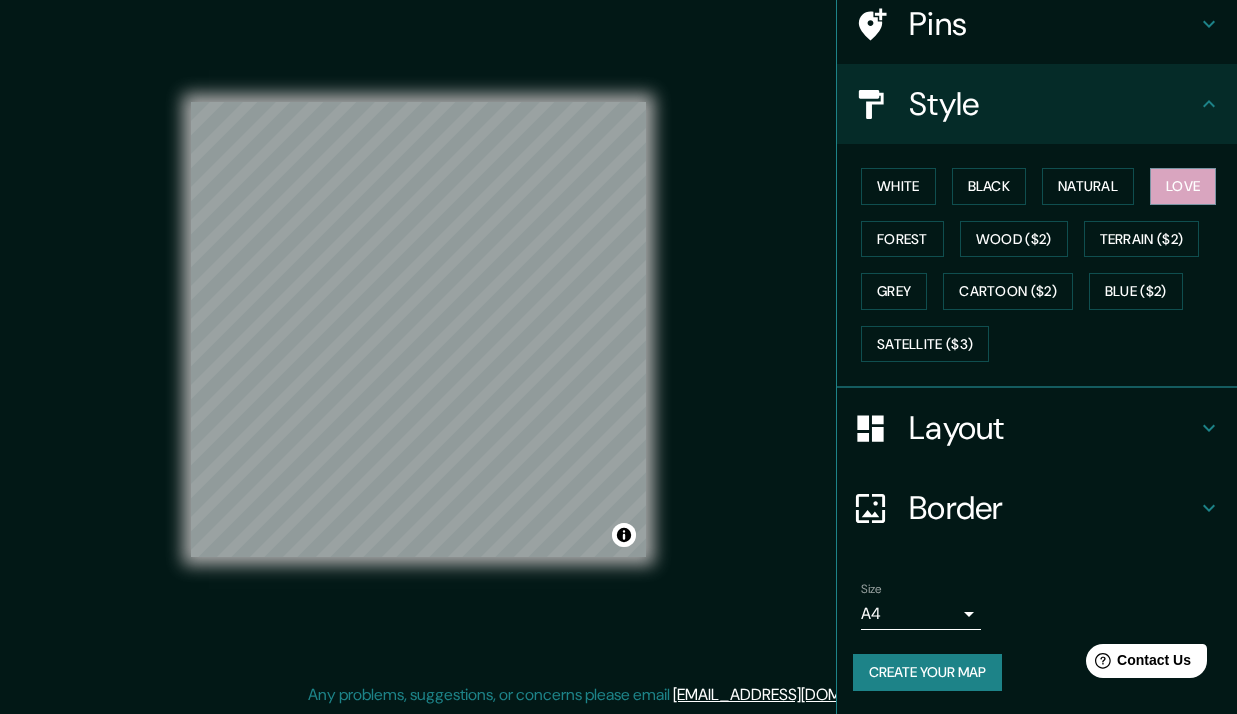 click on "Mappin Location Pins Style White Black Natural Love Forest Wood ($2) Terrain ($2) Grey Cartoon ($2) Blue ($2) Satellite ($3) Layout Border Choose a border.  Hint : you can make layers of the frame opaque to create some cool effects. None Simple Transparent Fancy Size A4 single Create your map © Mapbox   © OpenStreetMap   Improve this map Any problems, suggestions, or concerns please email    help@mappin.pro . . ." at bounding box center [618, 333] 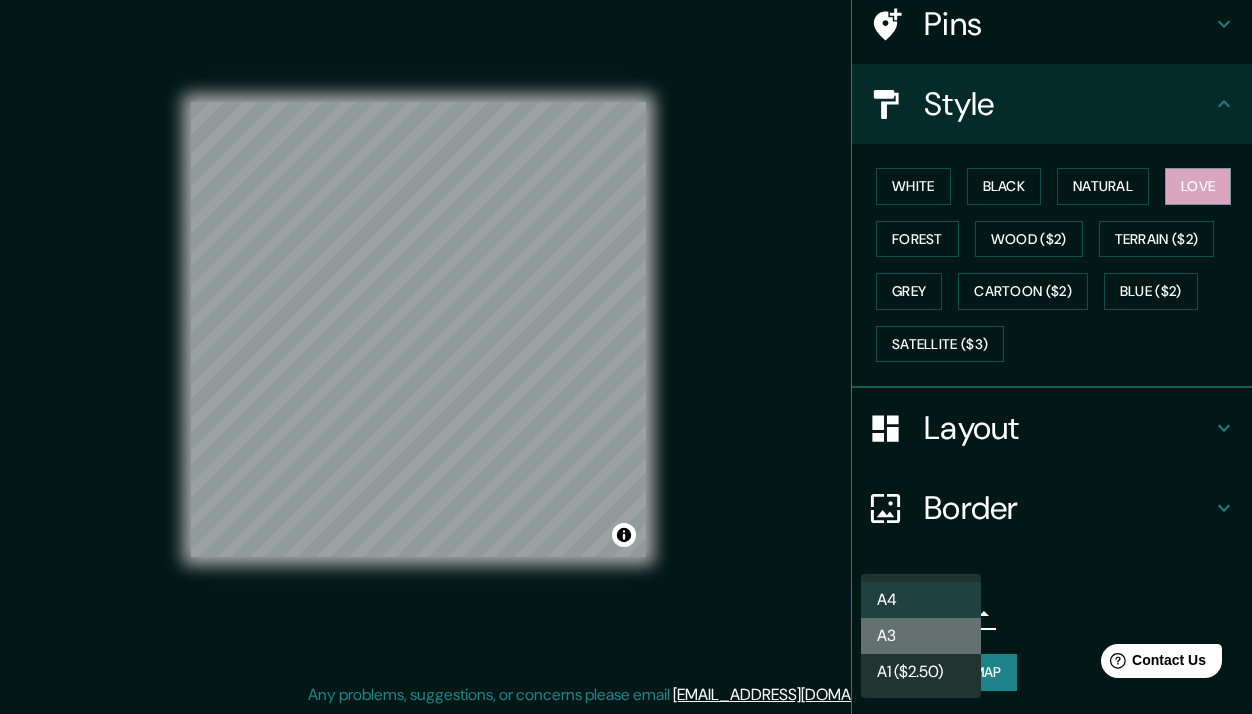 click on "A3" at bounding box center [921, 636] 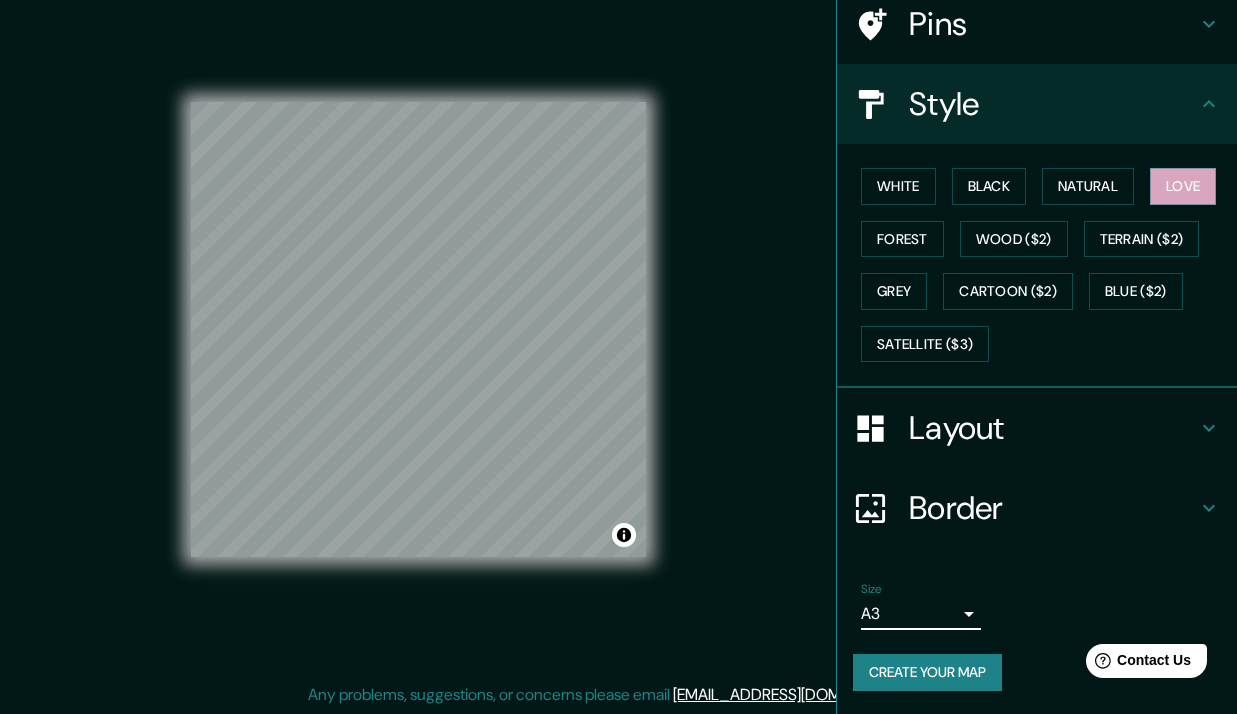 click on "Create your map" at bounding box center (927, 672) 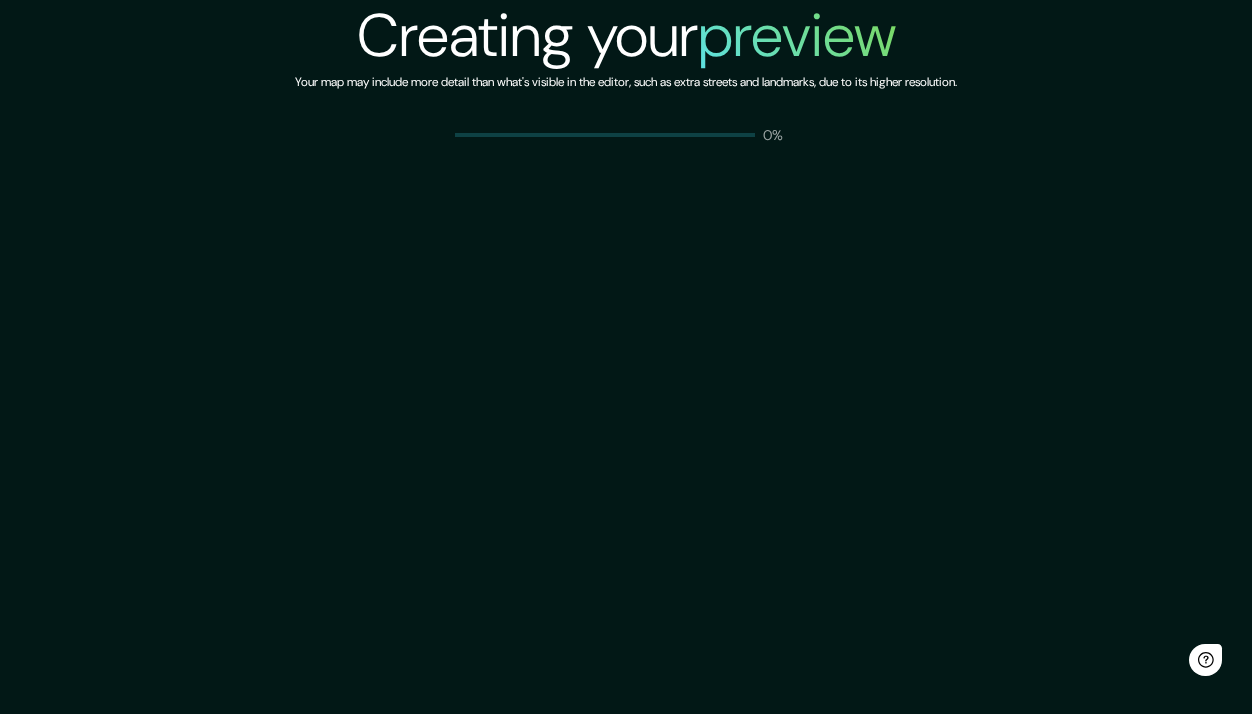 scroll, scrollTop: 0, scrollLeft: 0, axis: both 